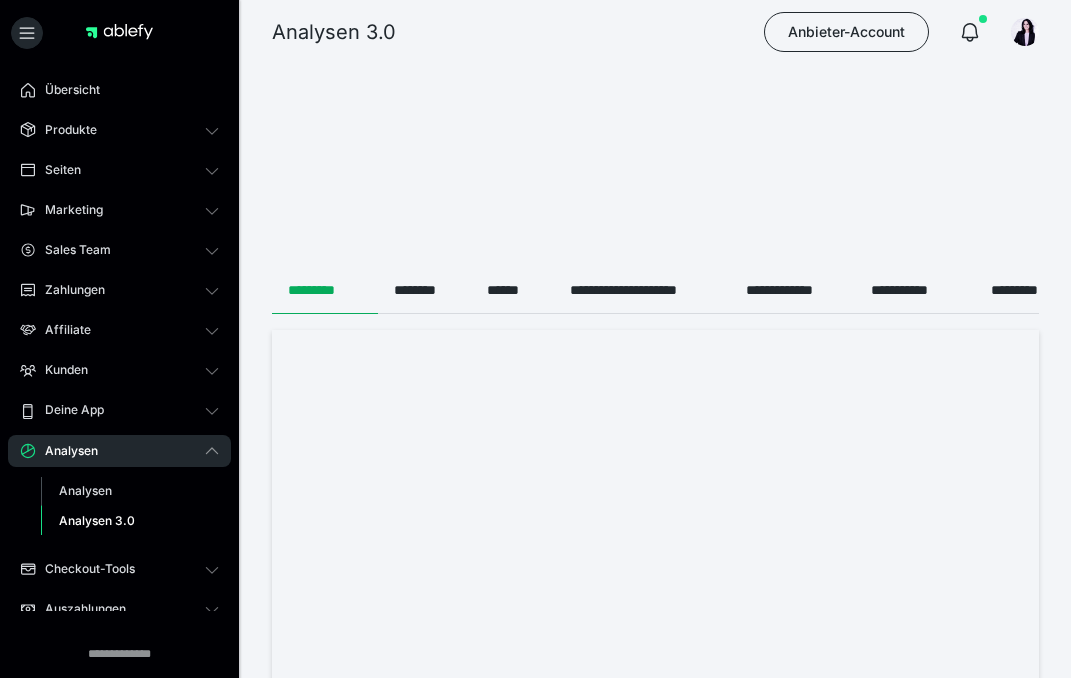 scroll, scrollTop: 1563, scrollLeft: 0, axis: vertical 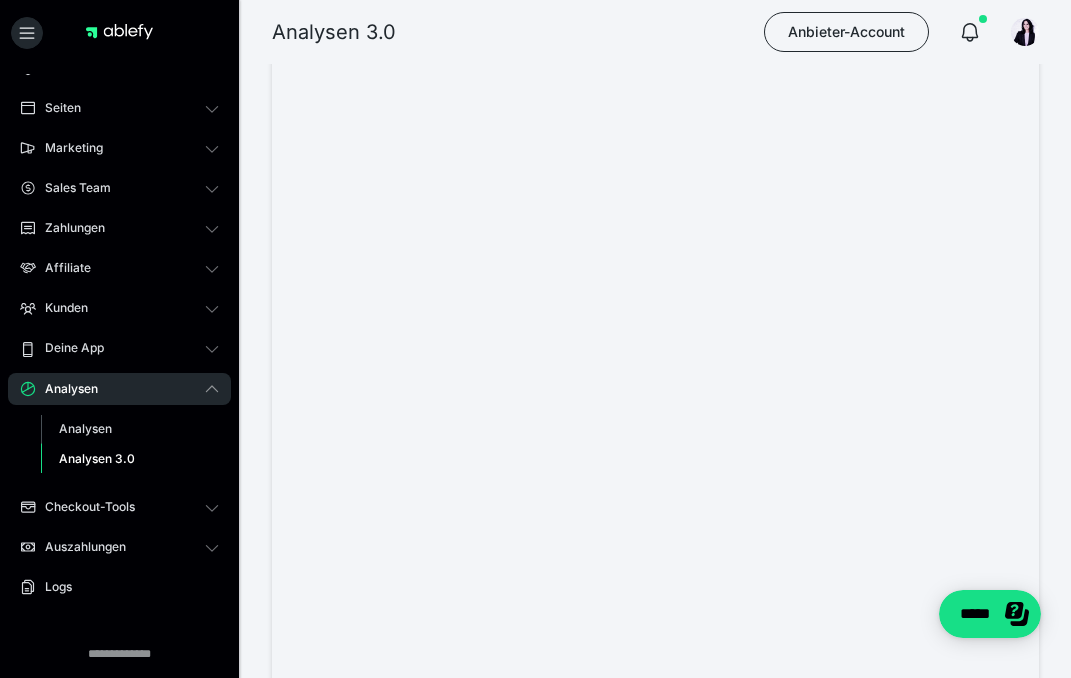 click at bounding box center (119, 32) 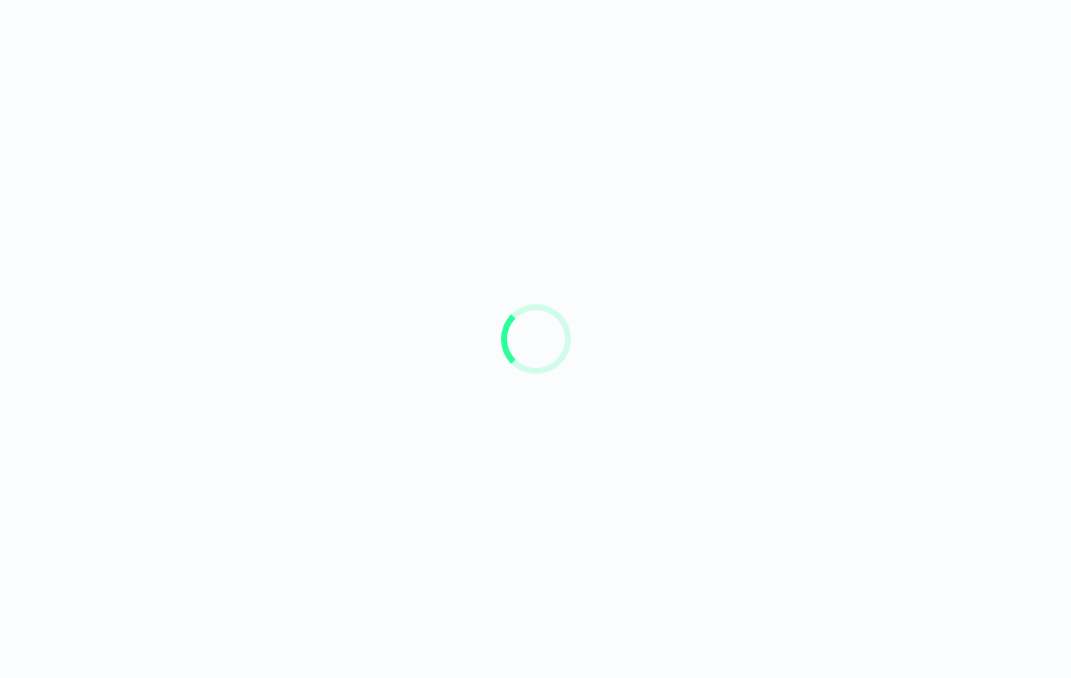 scroll, scrollTop: 0, scrollLeft: 0, axis: both 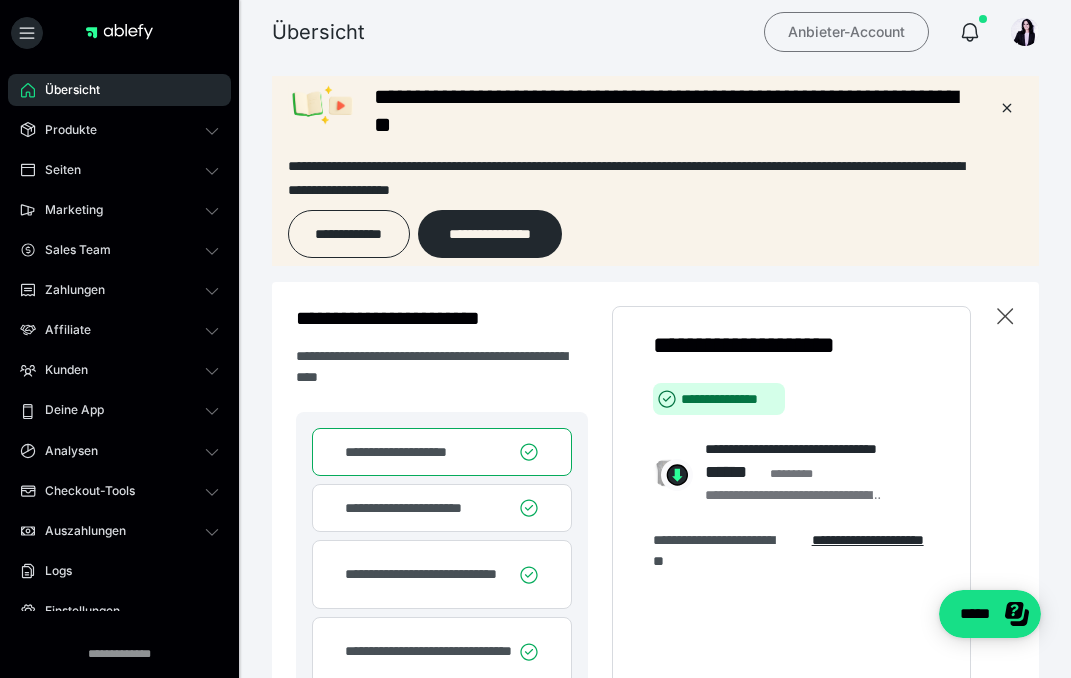click on "Anbieter-Account" at bounding box center (846, 32) 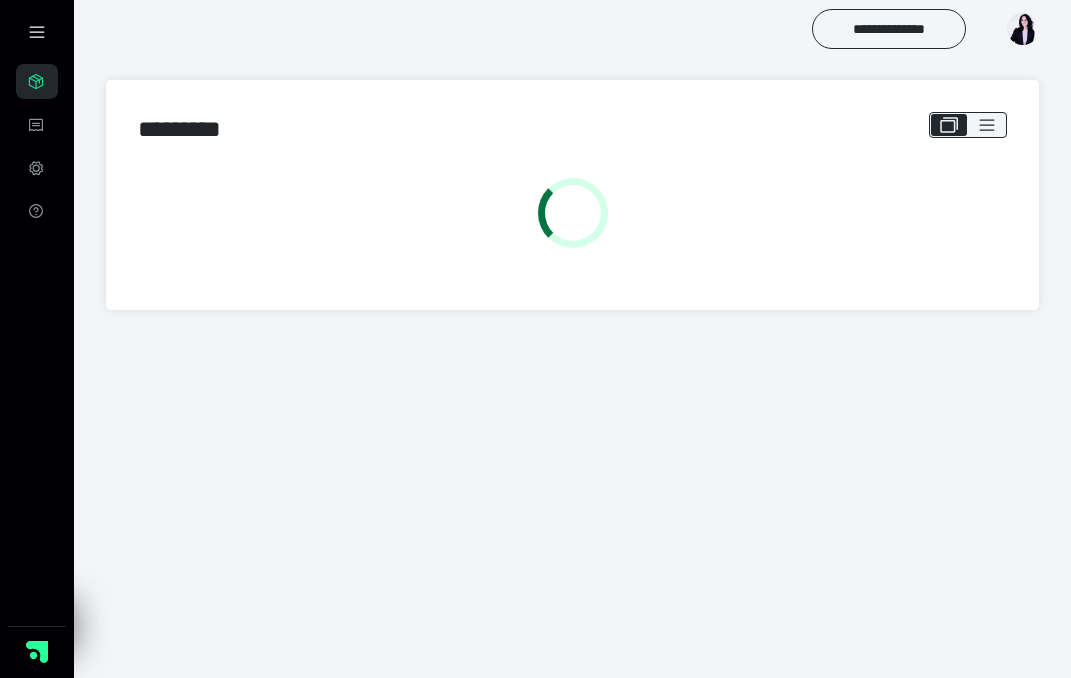 scroll, scrollTop: 0, scrollLeft: 0, axis: both 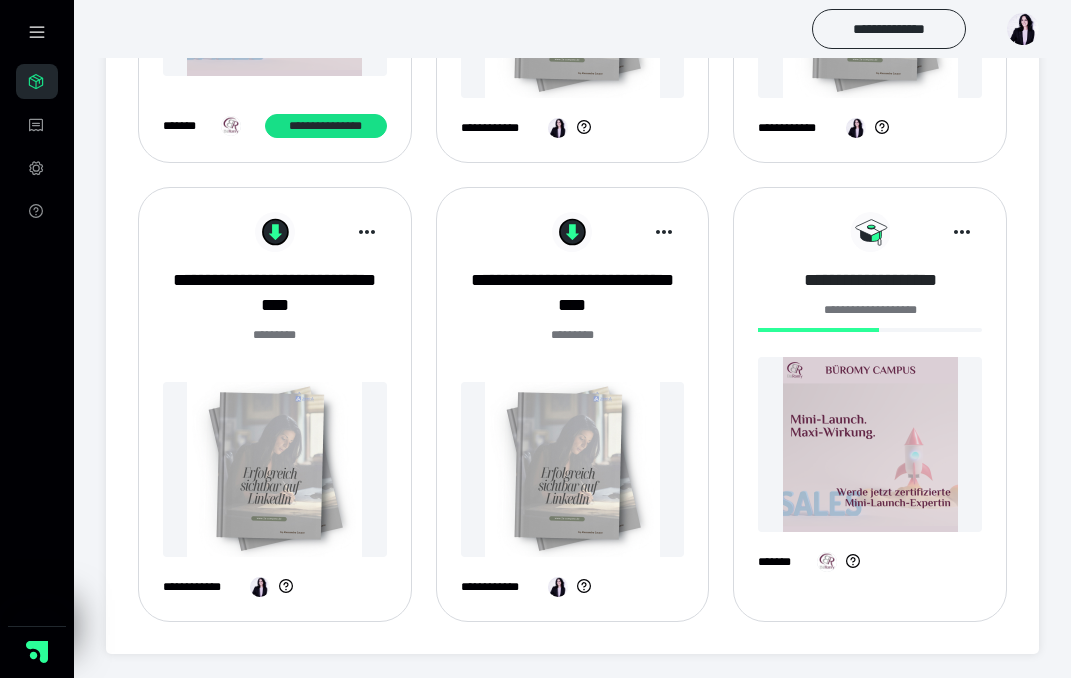 click on "**********" at bounding box center (870, 280) 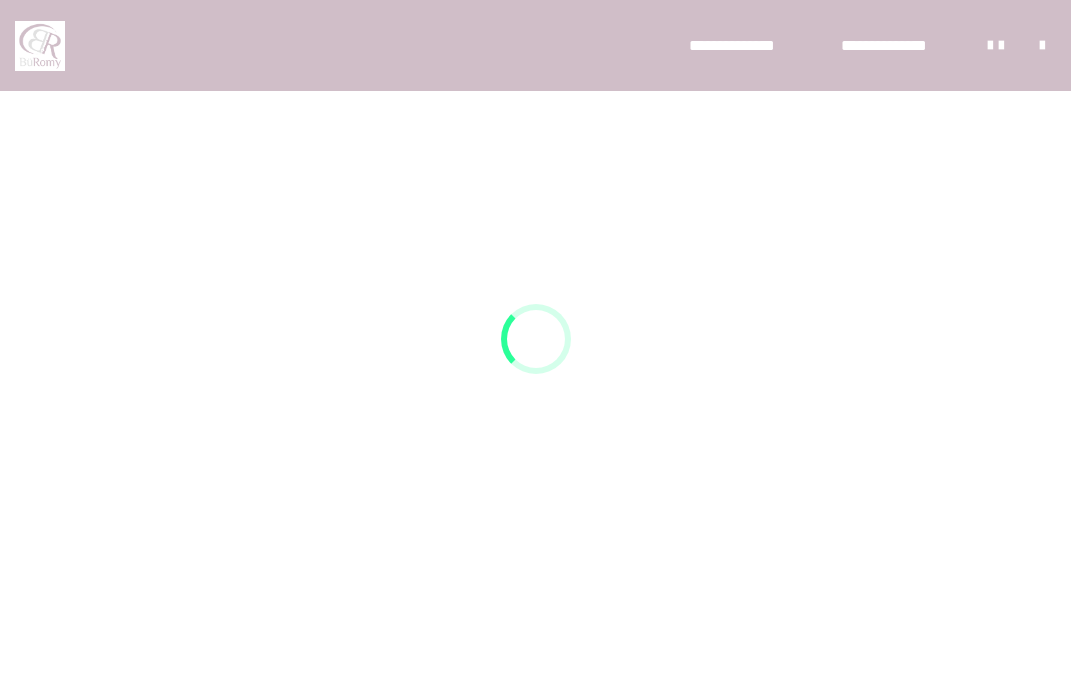 scroll, scrollTop: 0, scrollLeft: 0, axis: both 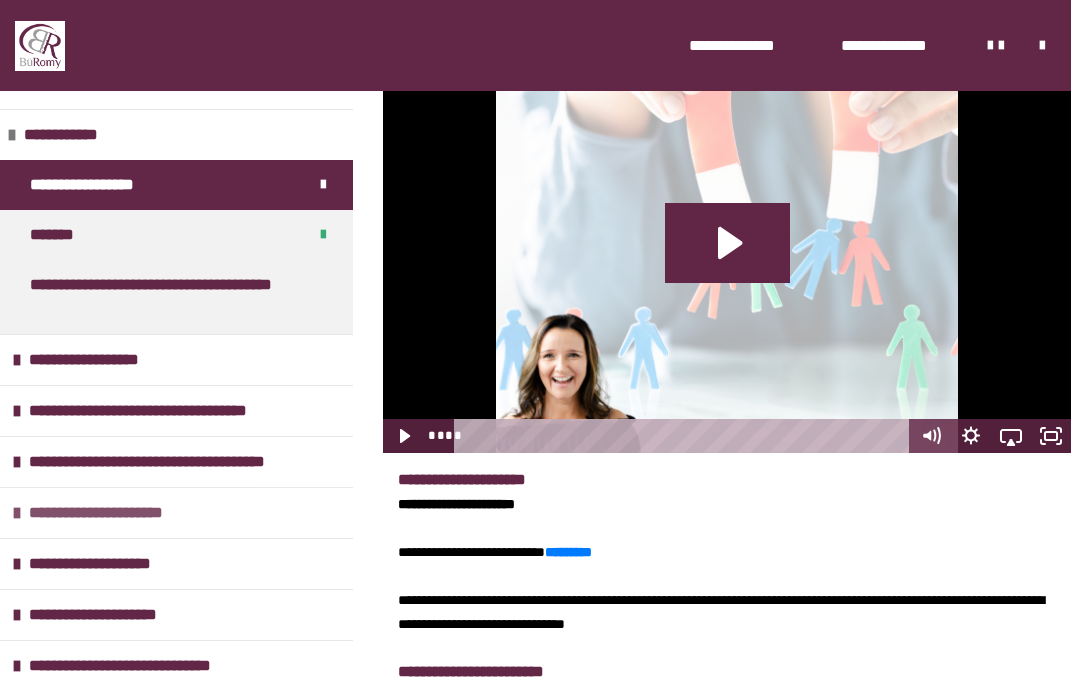 click at bounding box center (17, 513) 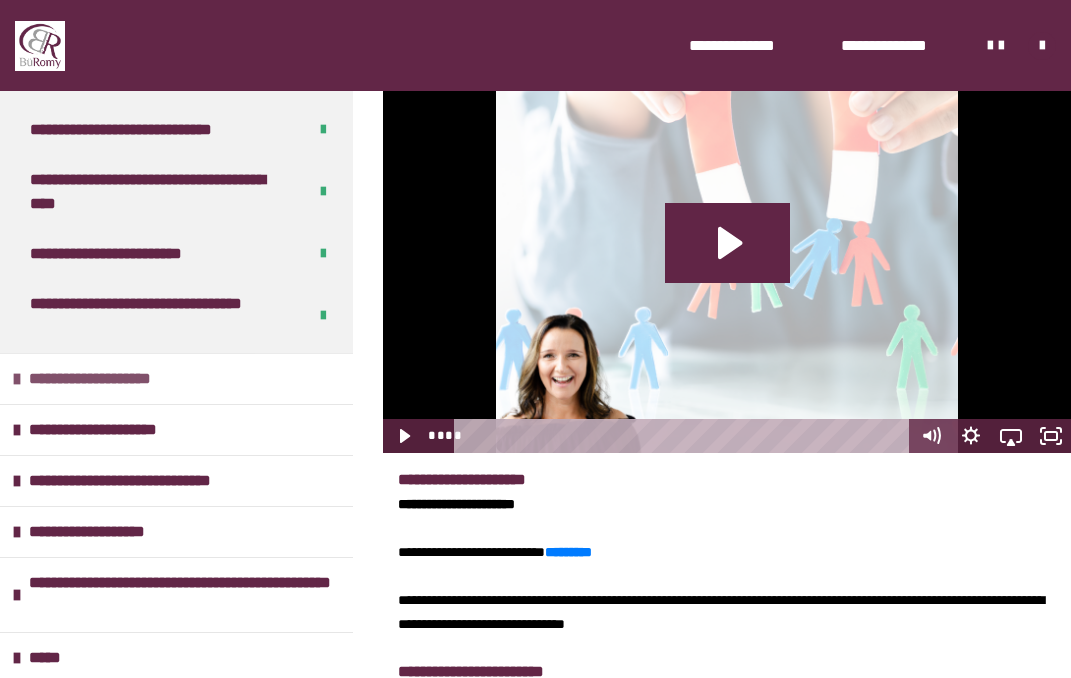 scroll, scrollTop: 507, scrollLeft: 0, axis: vertical 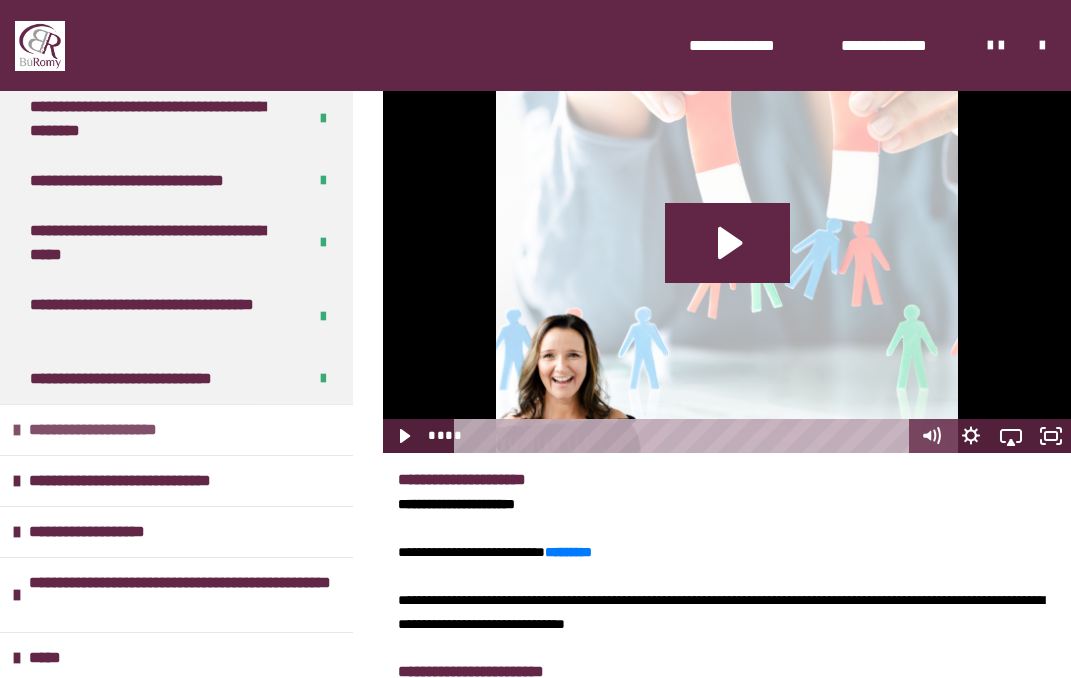 click at bounding box center (17, 430) 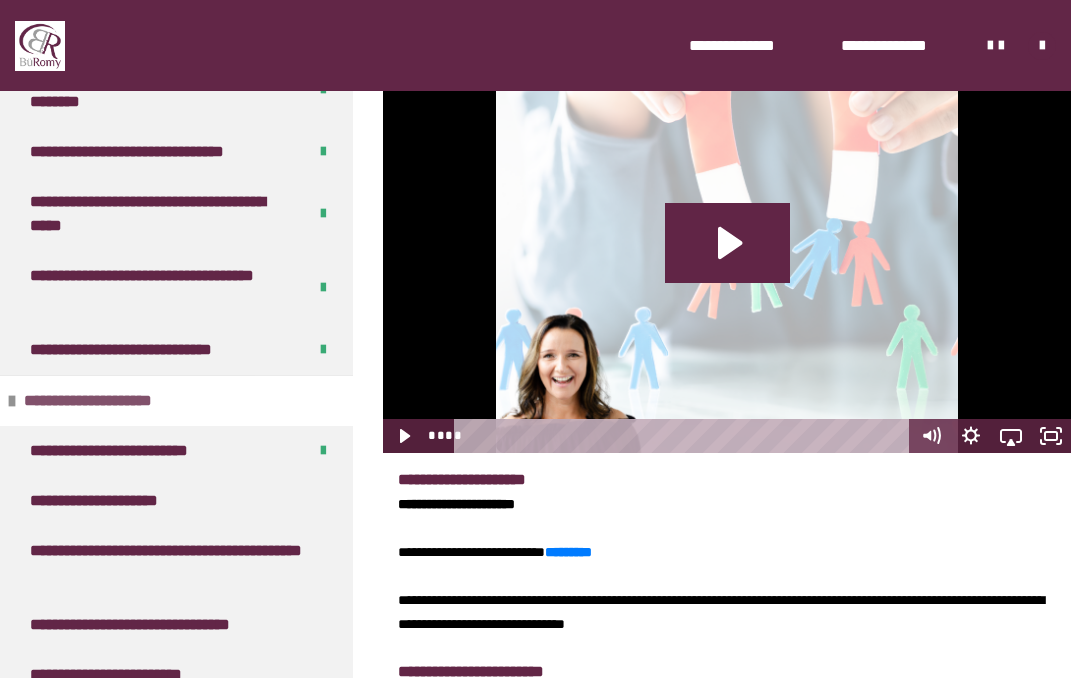 scroll, scrollTop: 875, scrollLeft: 0, axis: vertical 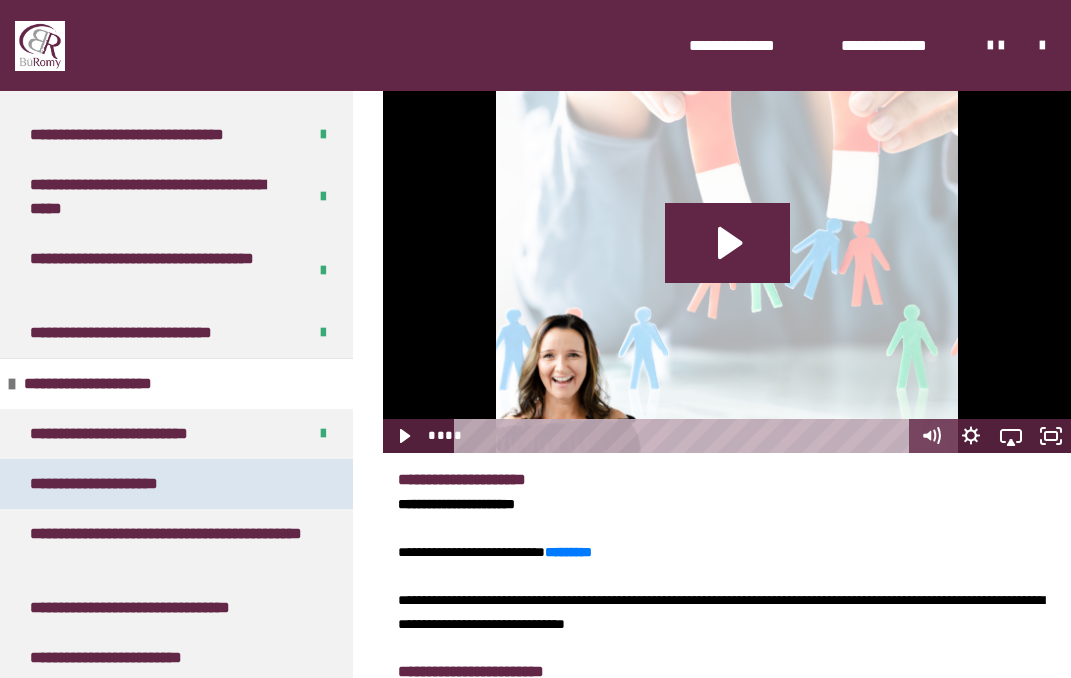 click on "**********" at bounding box center [110, 484] 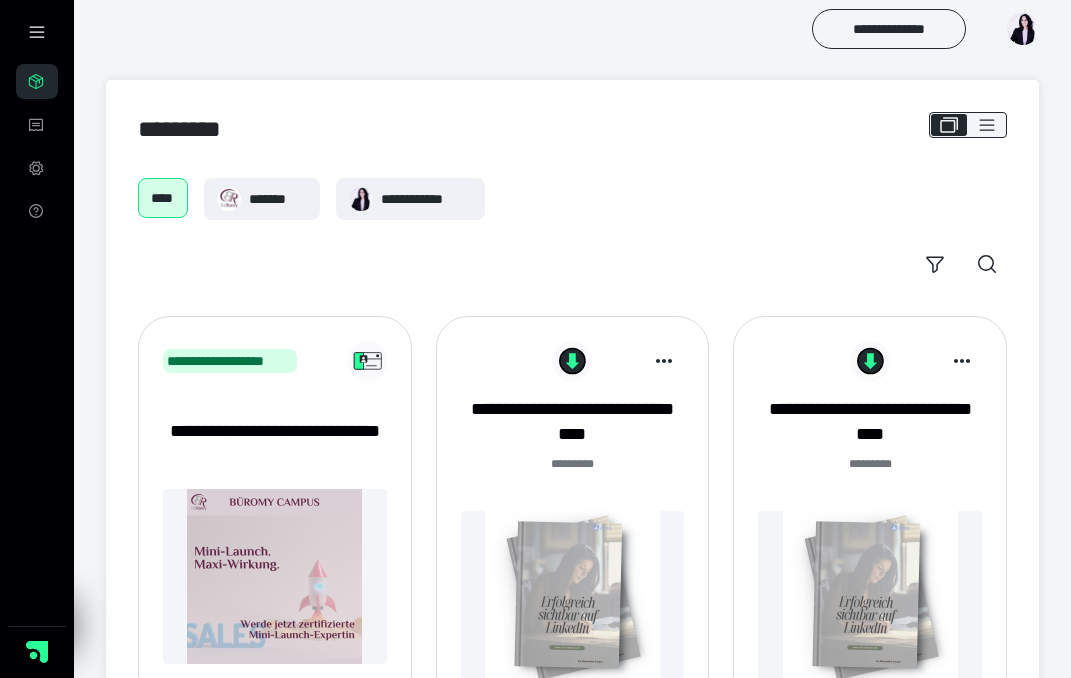 scroll, scrollTop: 588, scrollLeft: 0, axis: vertical 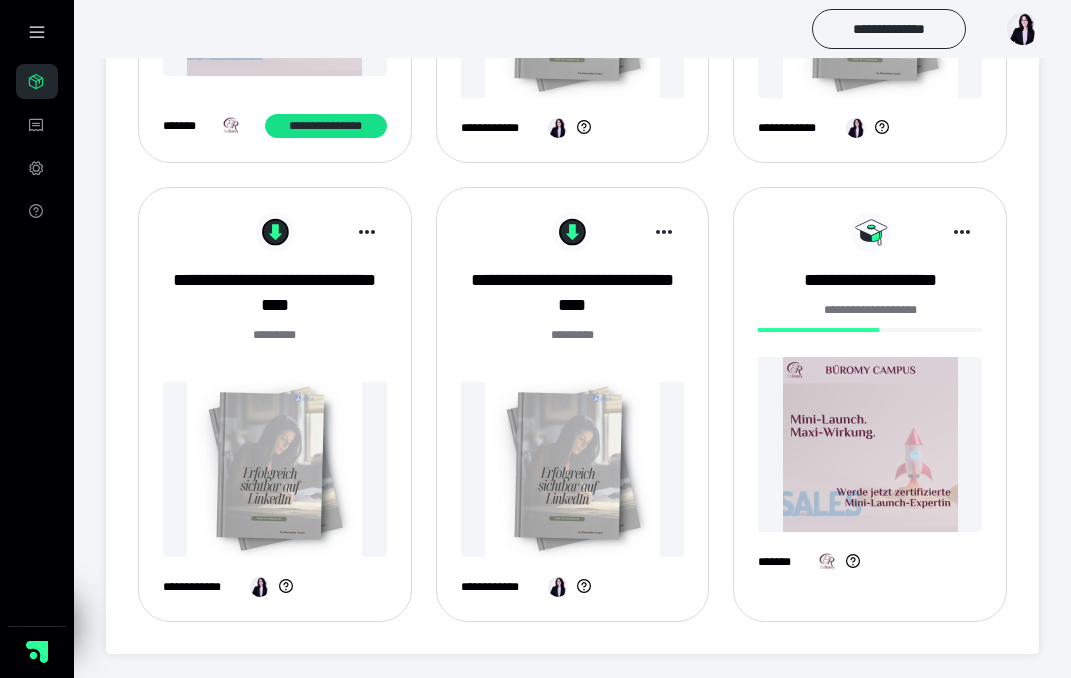 click at bounding box center (870, 444) 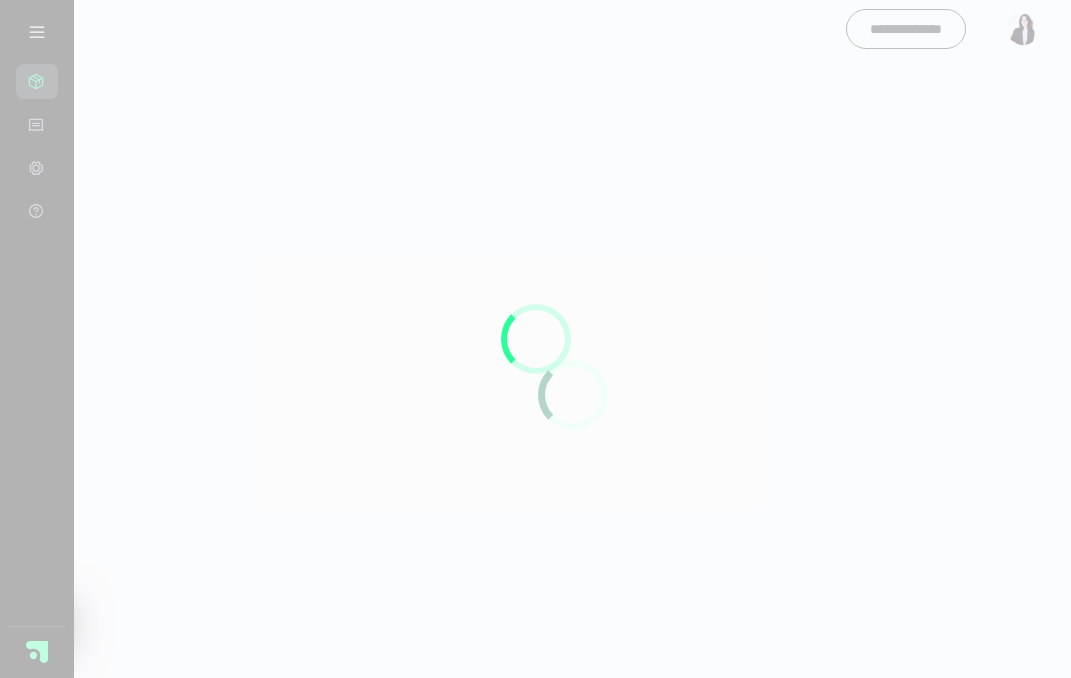scroll, scrollTop: 0, scrollLeft: 0, axis: both 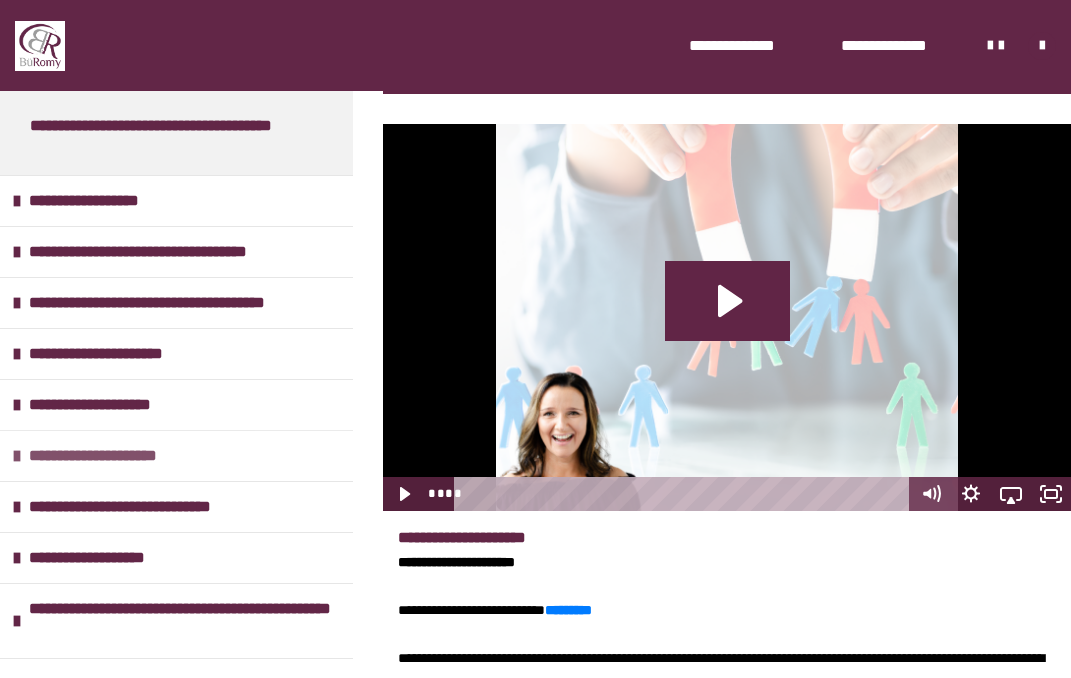 click at bounding box center (17, 456) 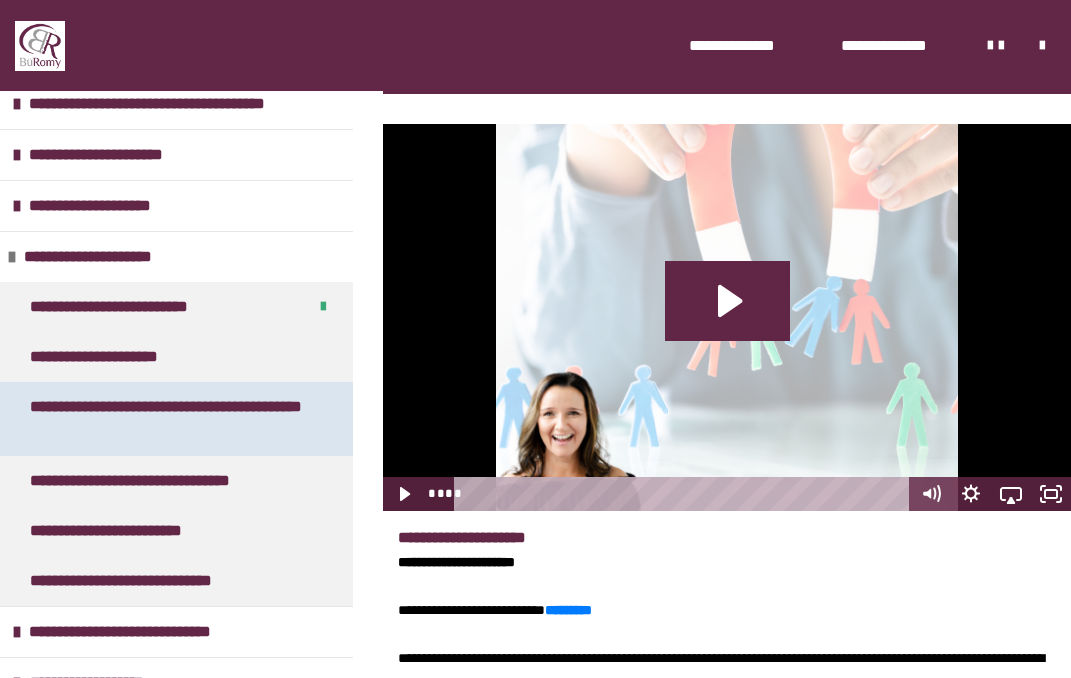 scroll, scrollTop: 359, scrollLeft: 0, axis: vertical 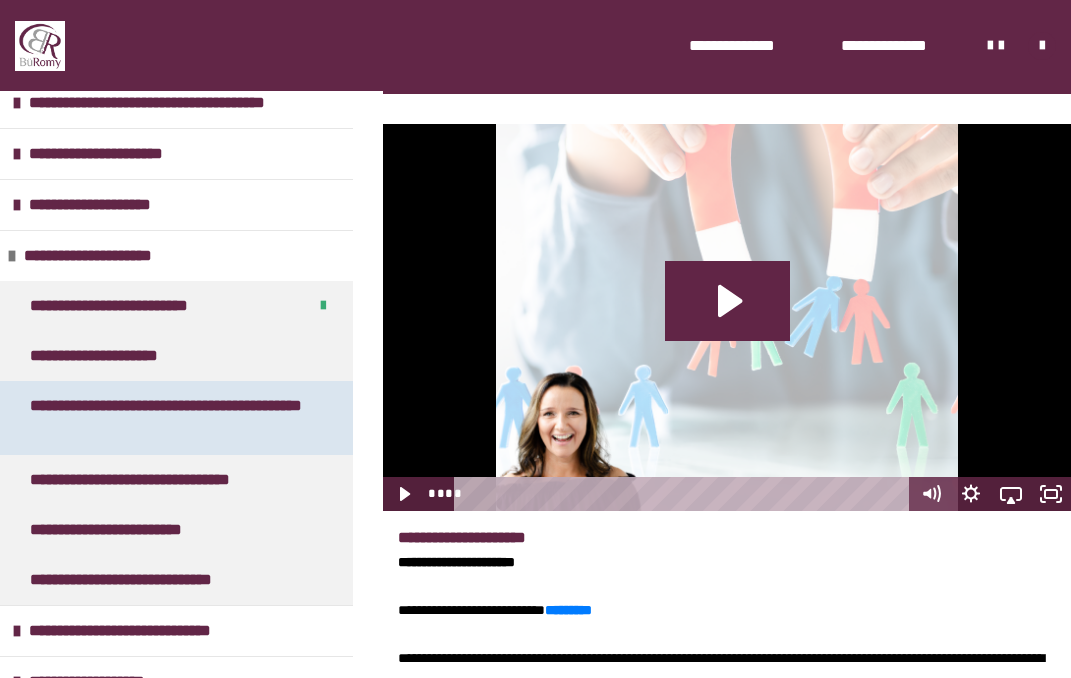 click on "**********" at bounding box center (168, 418) 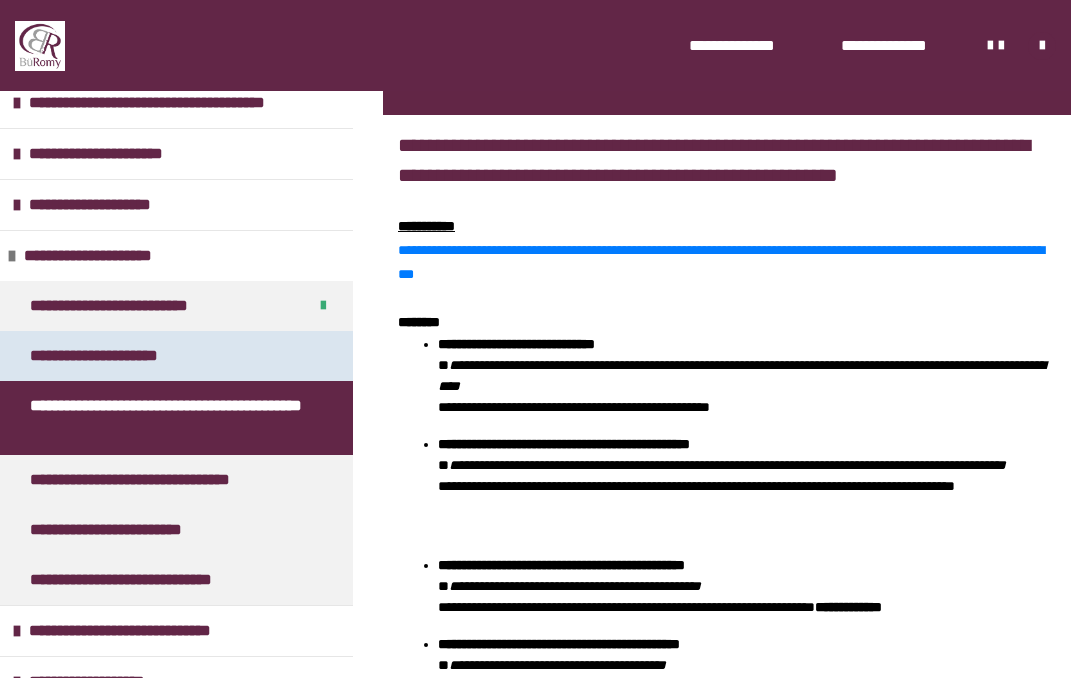 click on "**********" at bounding box center [176, 356] 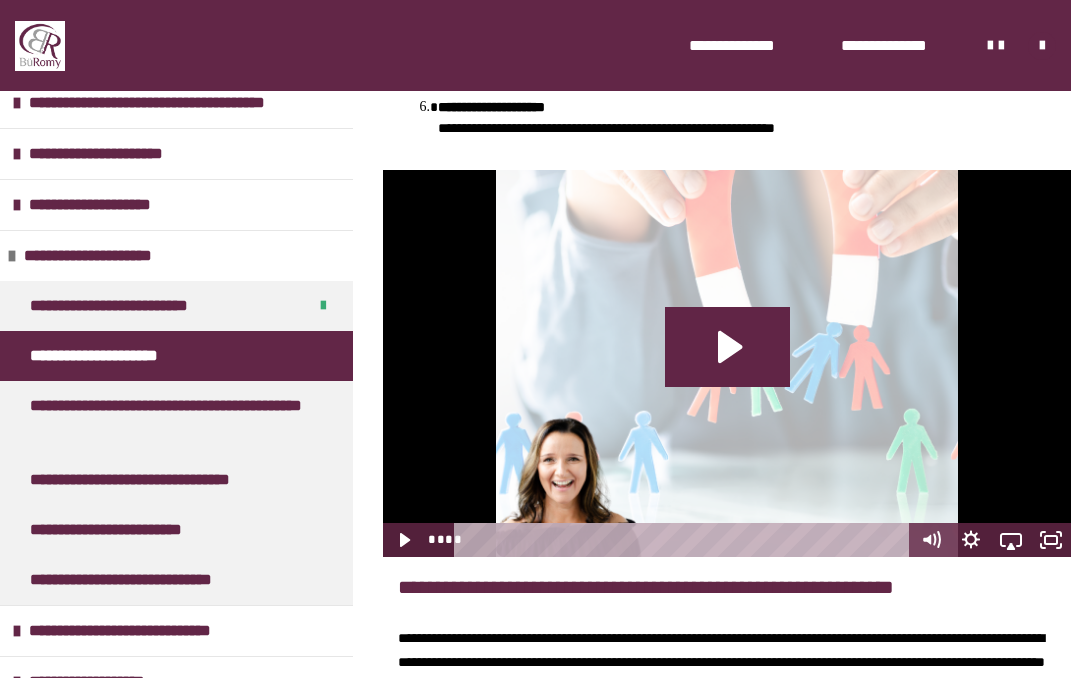 scroll, scrollTop: 1189, scrollLeft: 0, axis: vertical 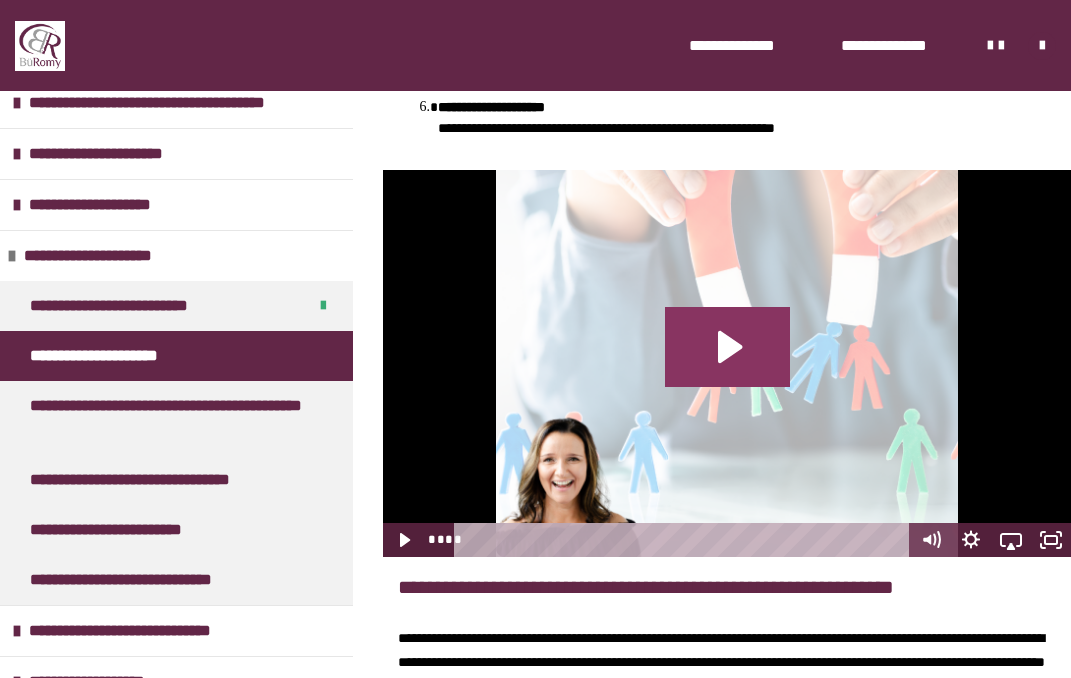 click 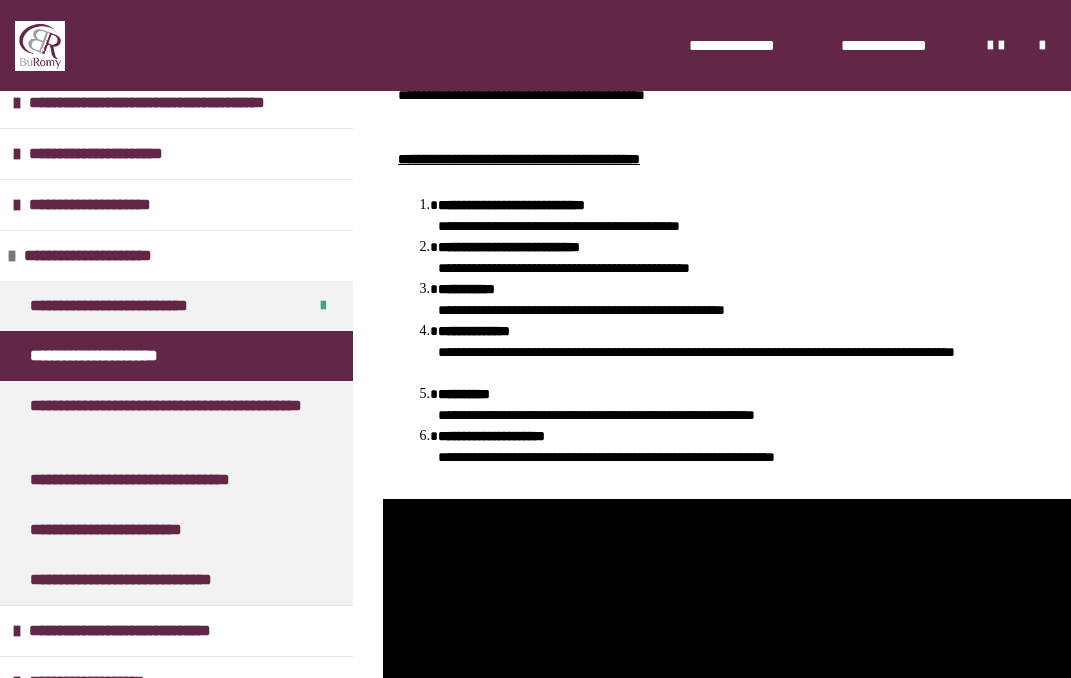 scroll, scrollTop: 843, scrollLeft: 0, axis: vertical 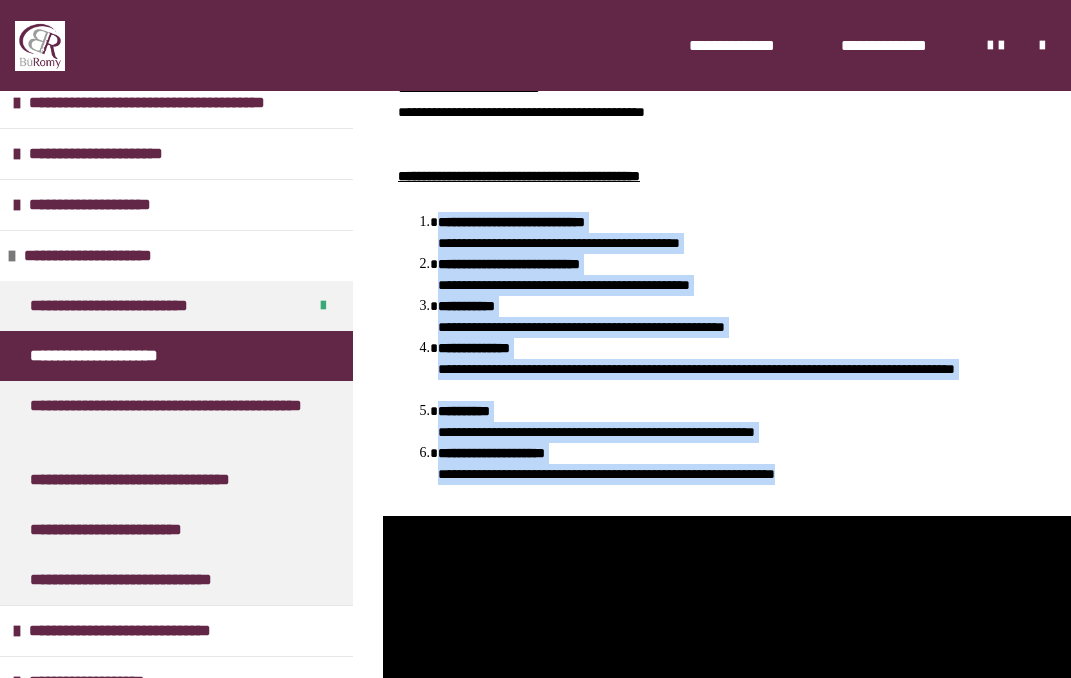 drag, startPoint x: 879, startPoint y: 522, endPoint x: 406, endPoint y: 269, distance: 536.4122 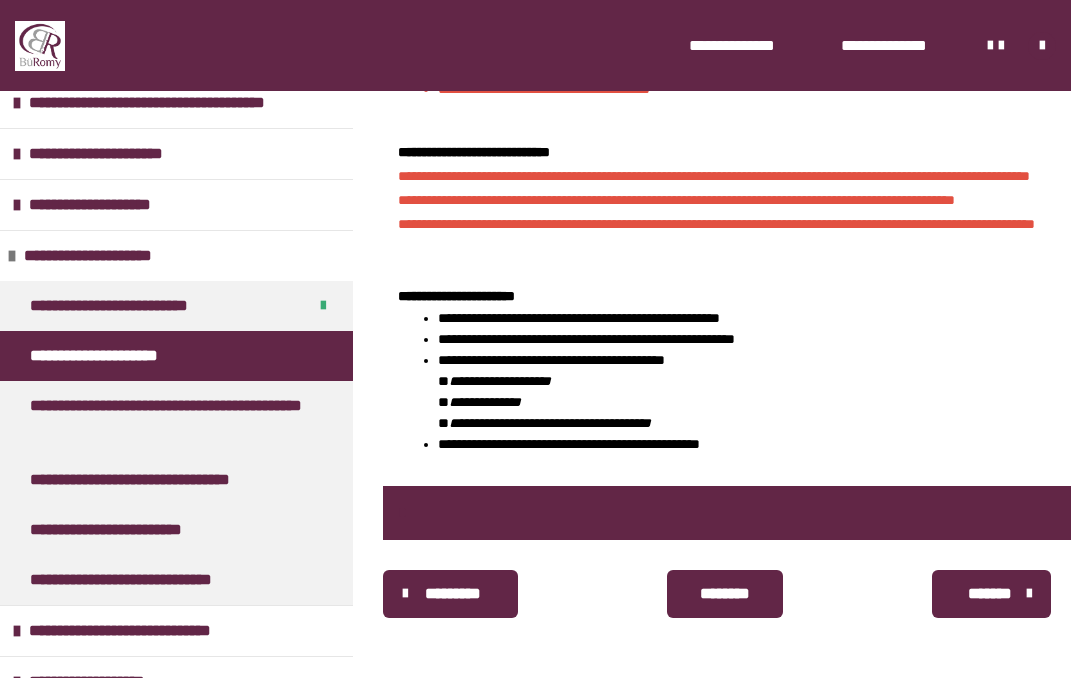 scroll, scrollTop: 3663, scrollLeft: 0, axis: vertical 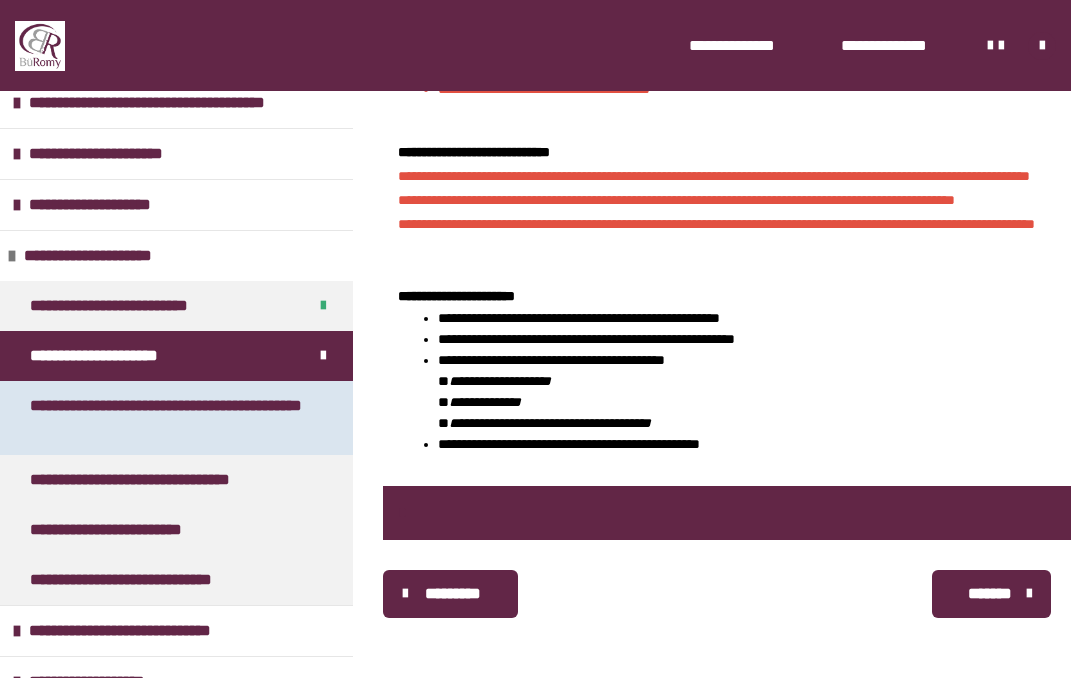 click on "**********" at bounding box center [168, 418] 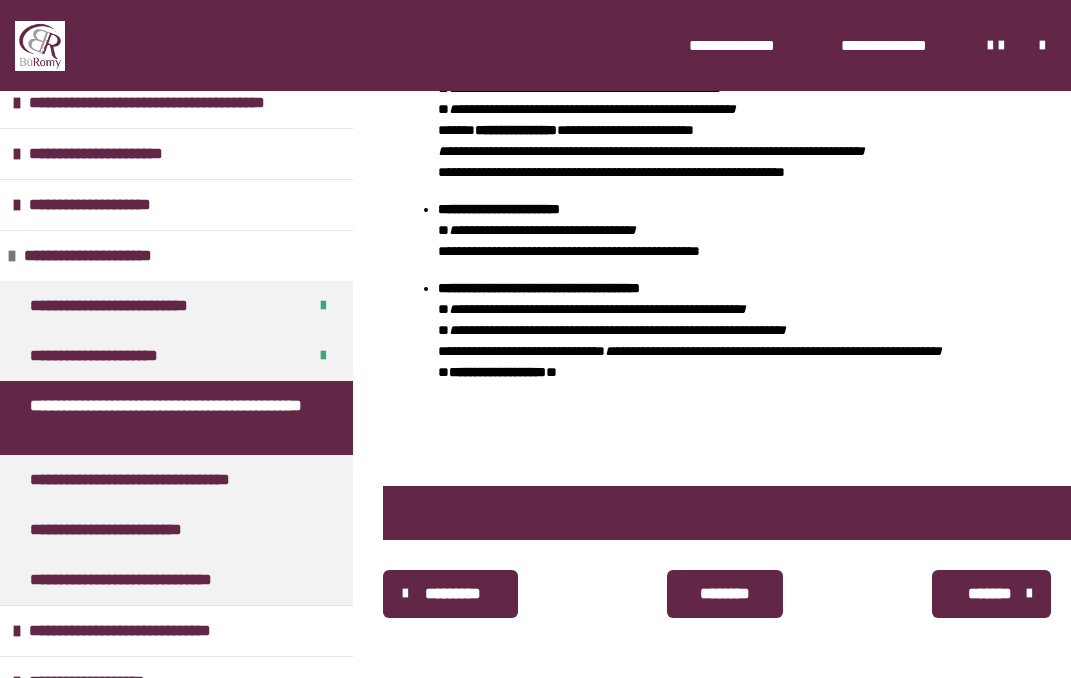 scroll, scrollTop: 2559, scrollLeft: 0, axis: vertical 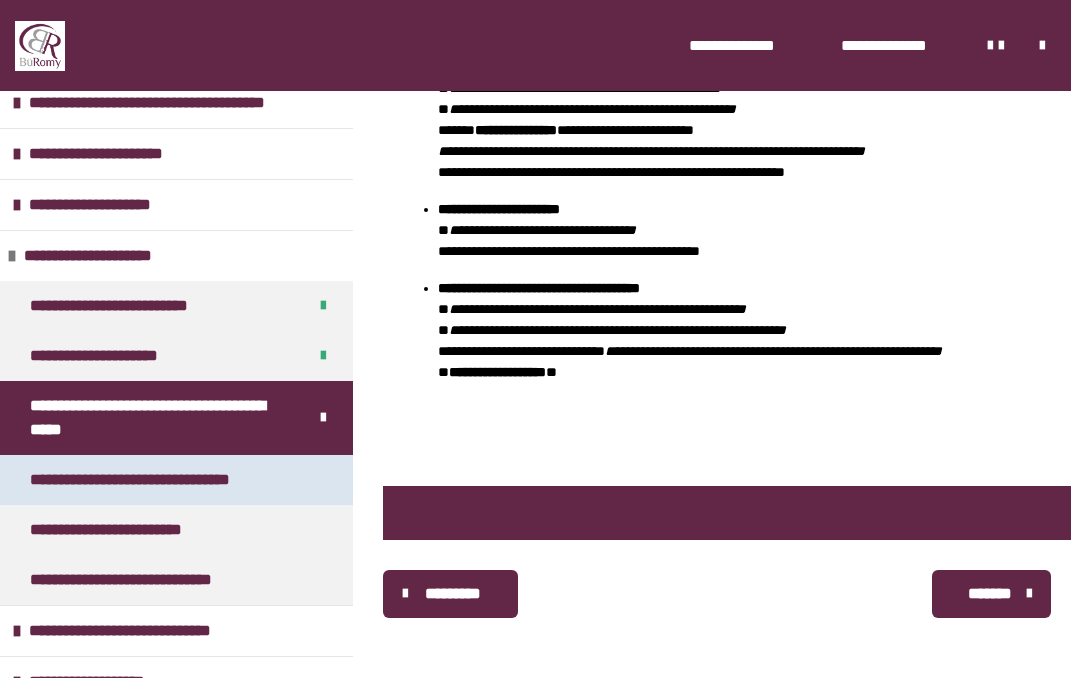 click on "**********" at bounding box center (159, 480) 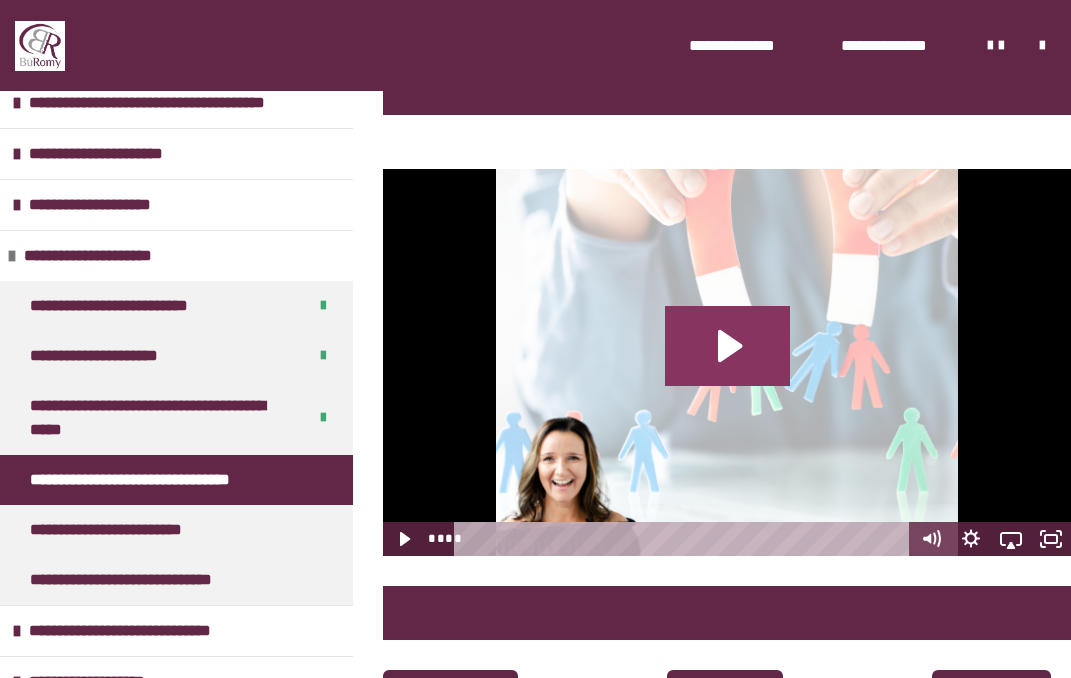 click 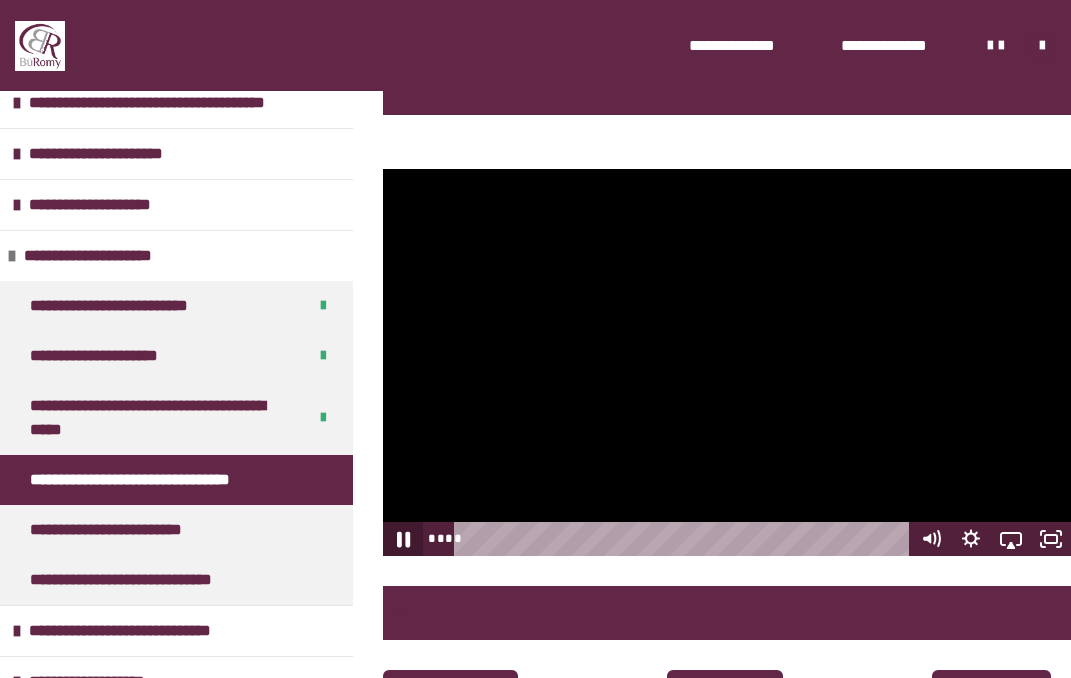 click 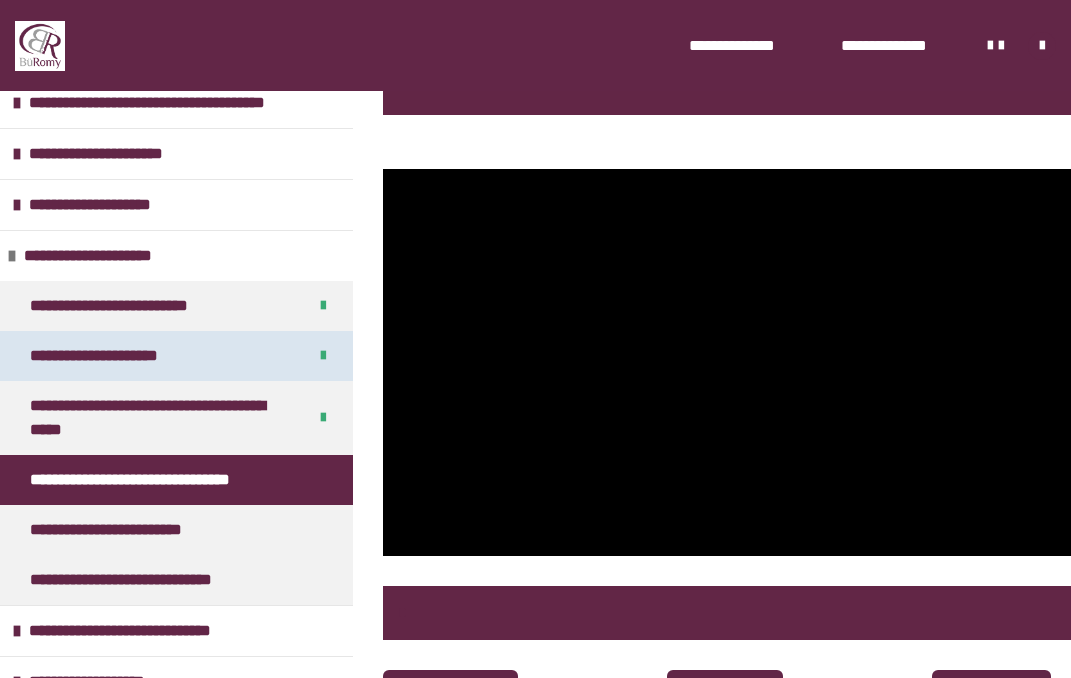 click on "**********" at bounding box center (110, 356) 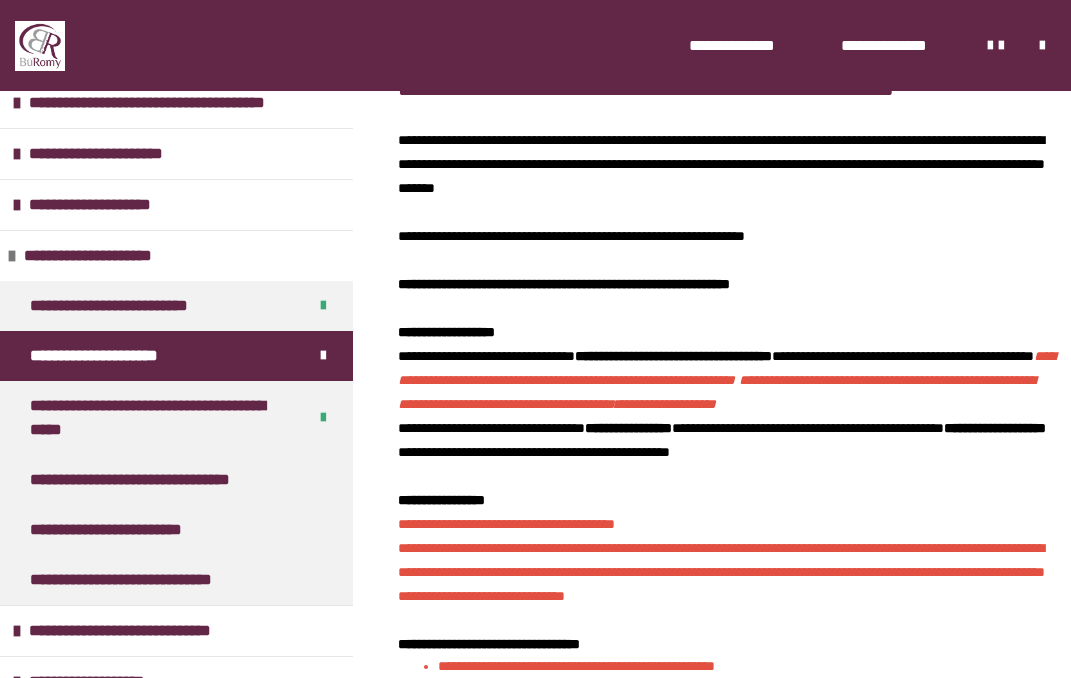 scroll, scrollTop: 1669, scrollLeft: 0, axis: vertical 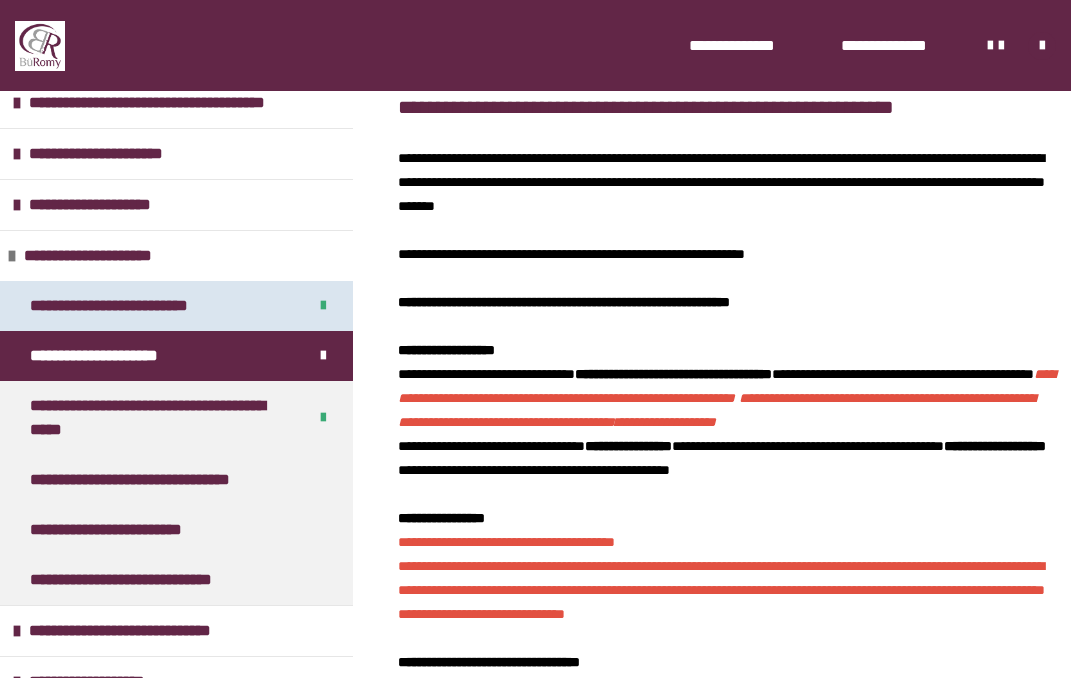 click on "**********" at bounding box center [145, 306] 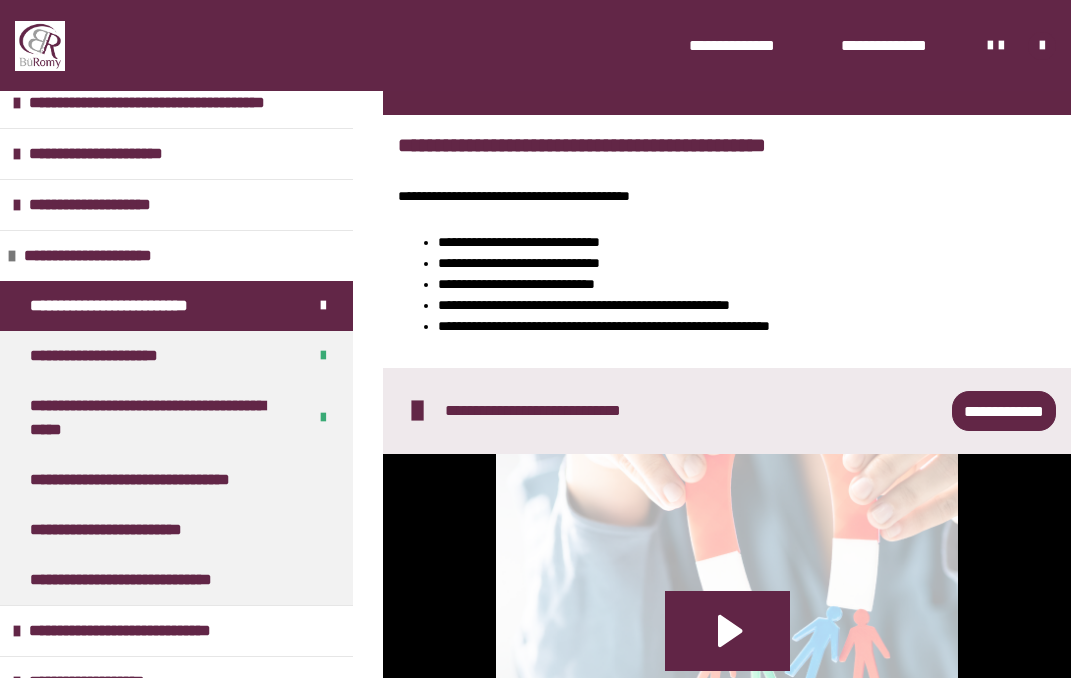 click on "**********" at bounding box center (1004, 411) 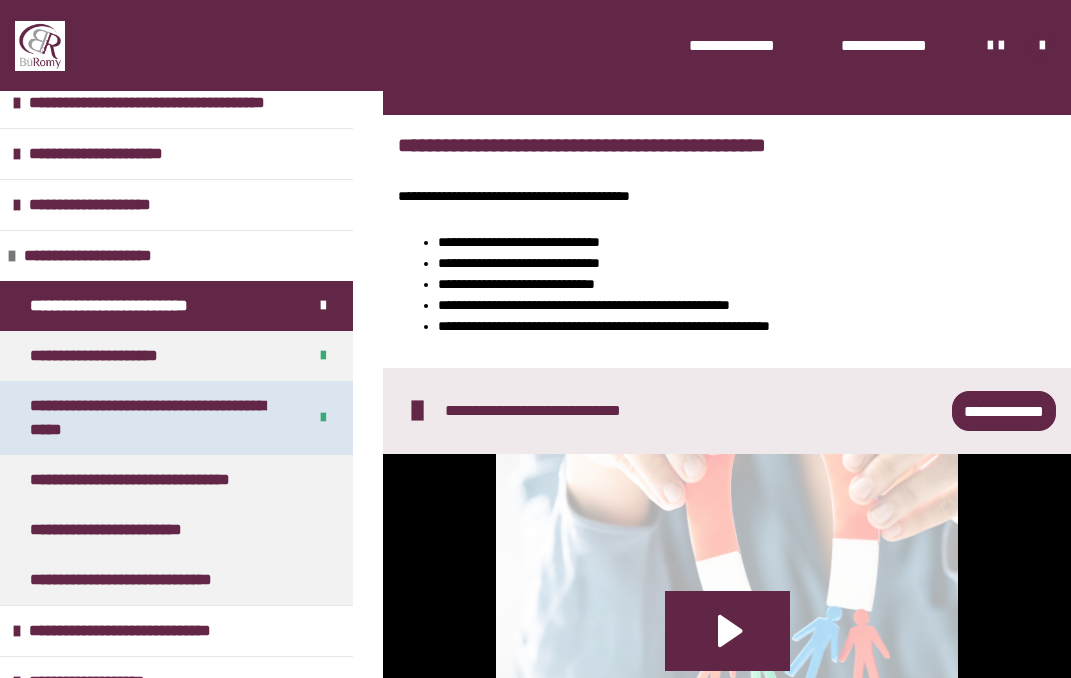click on "**********" at bounding box center (160, 418) 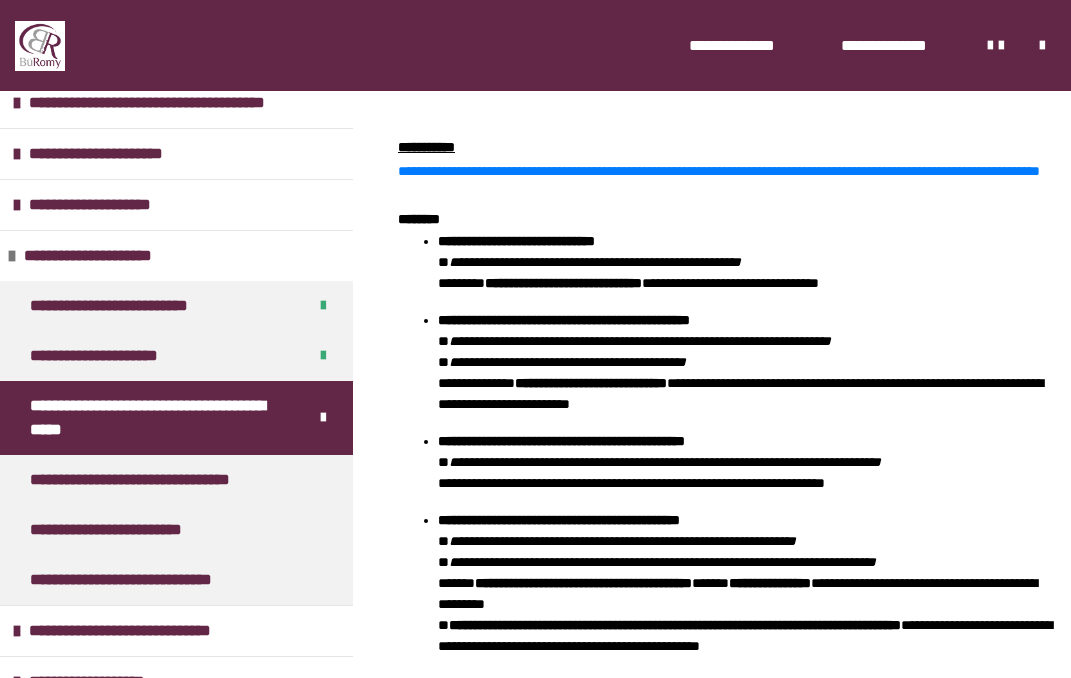 scroll, scrollTop: 1222, scrollLeft: 0, axis: vertical 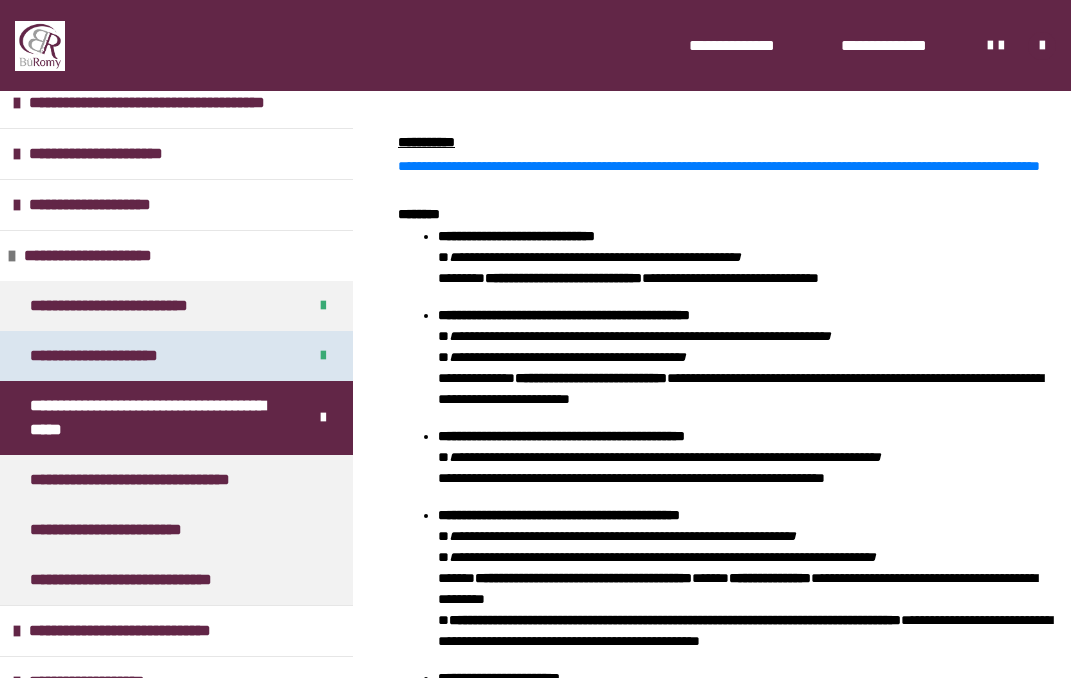 click on "**********" at bounding box center (176, 356) 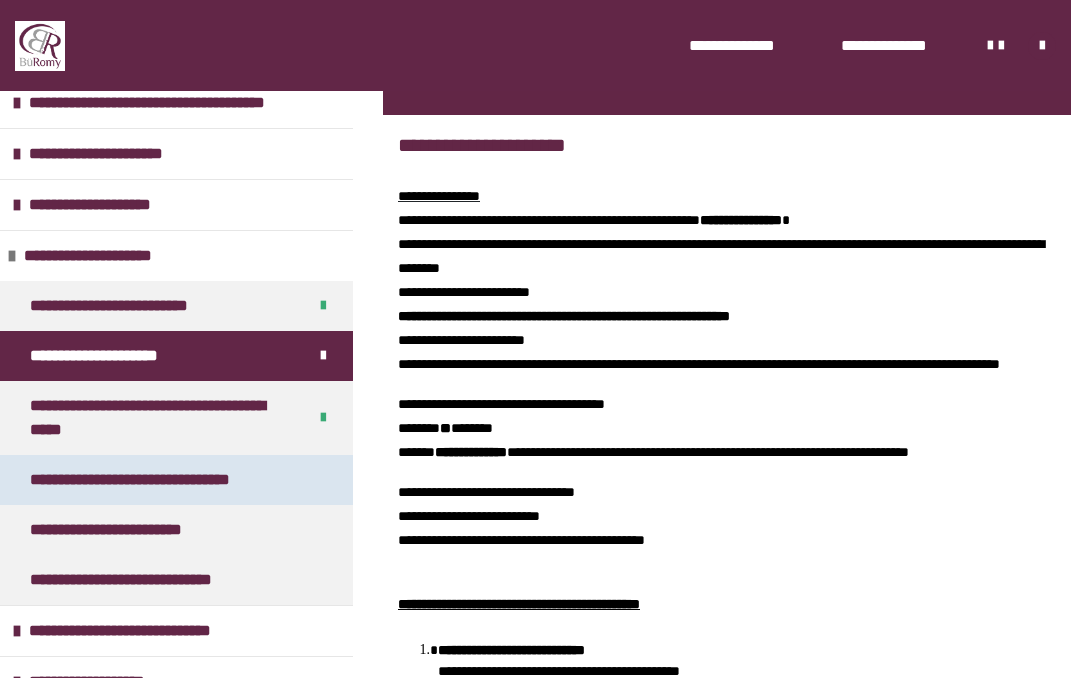 click on "**********" at bounding box center (159, 480) 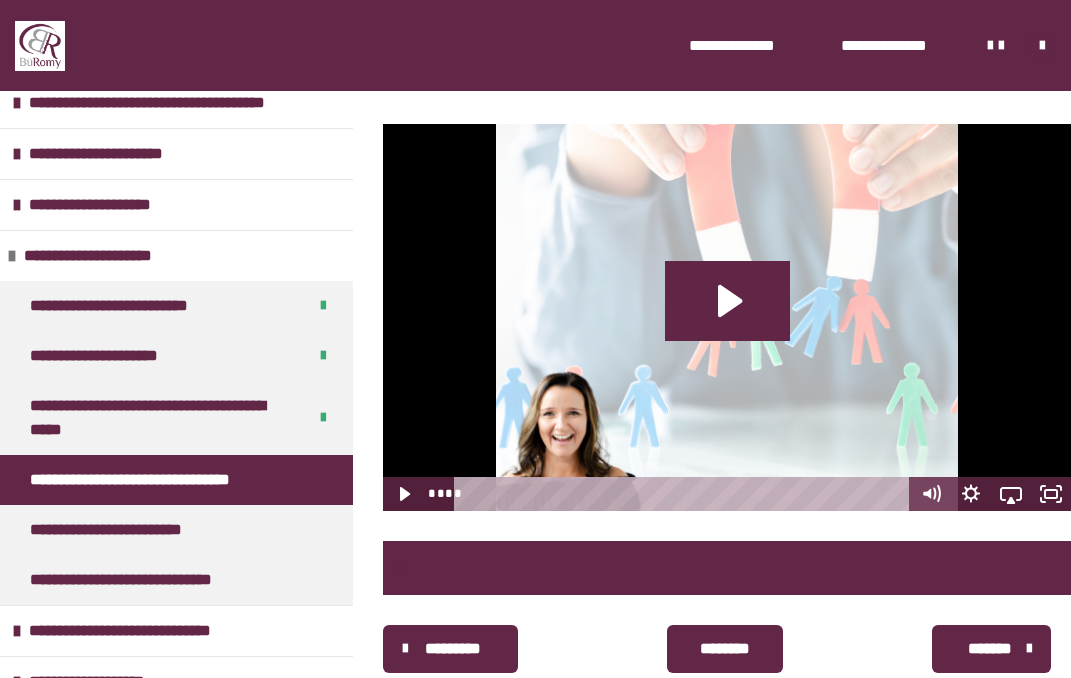 scroll, scrollTop: 284, scrollLeft: 0, axis: vertical 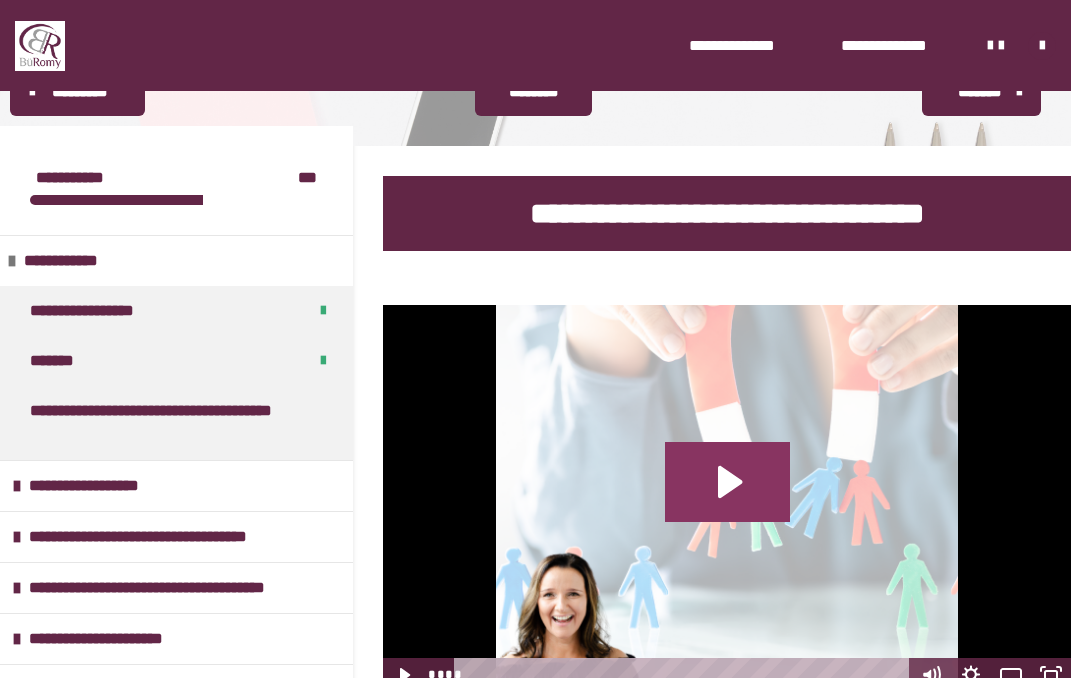 click 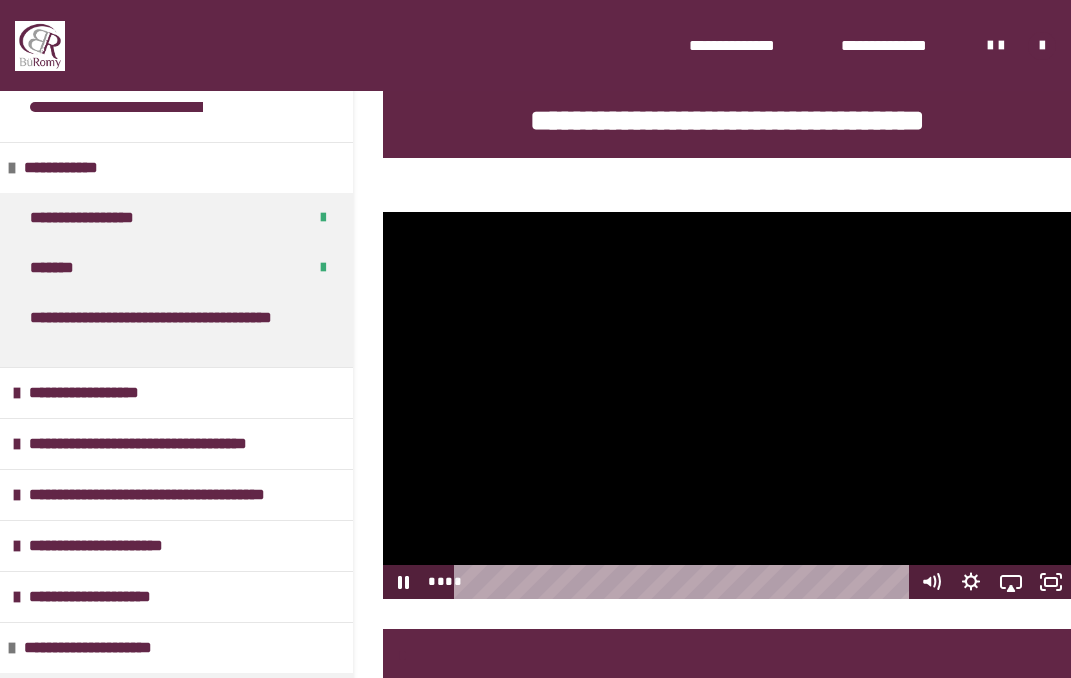 scroll, scrollTop: 372, scrollLeft: 0, axis: vertical 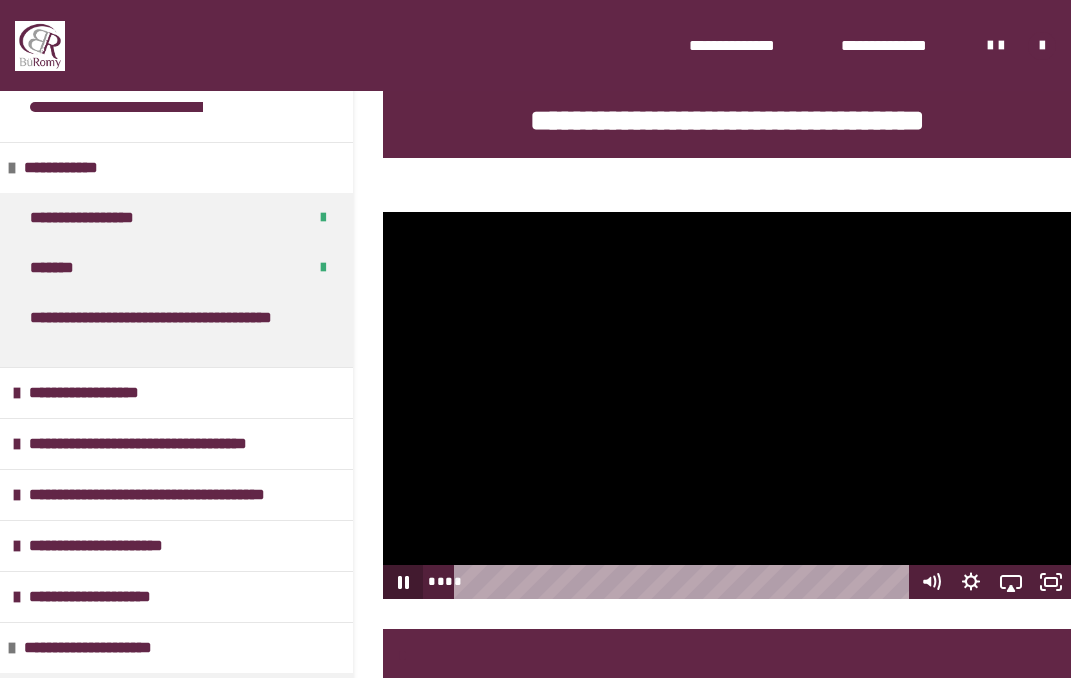 click 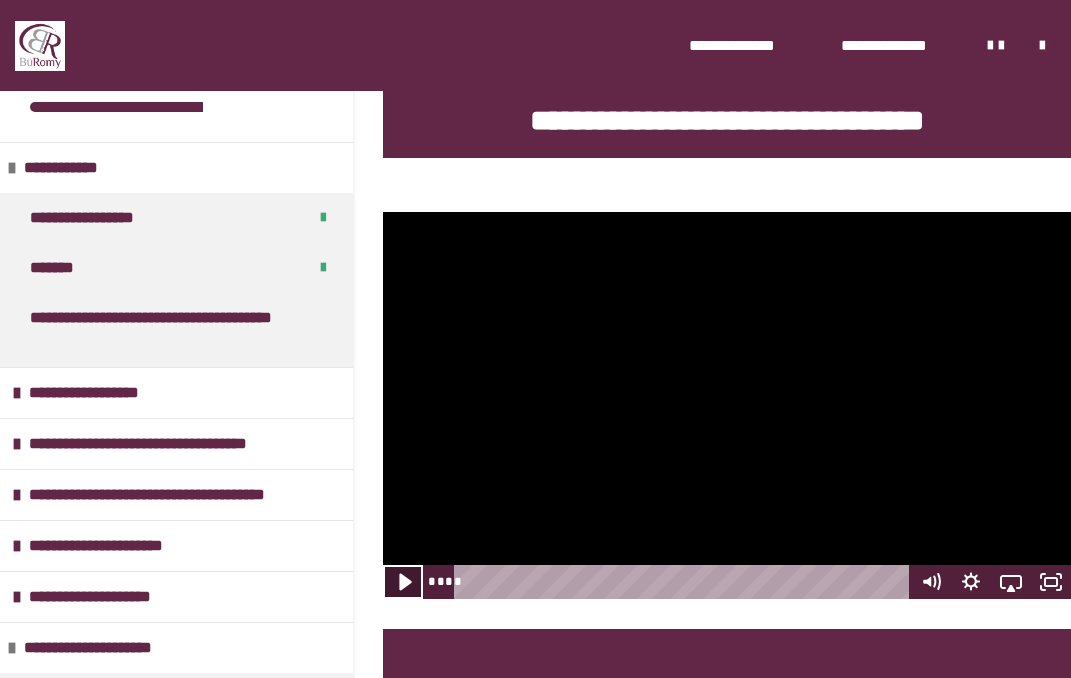 click 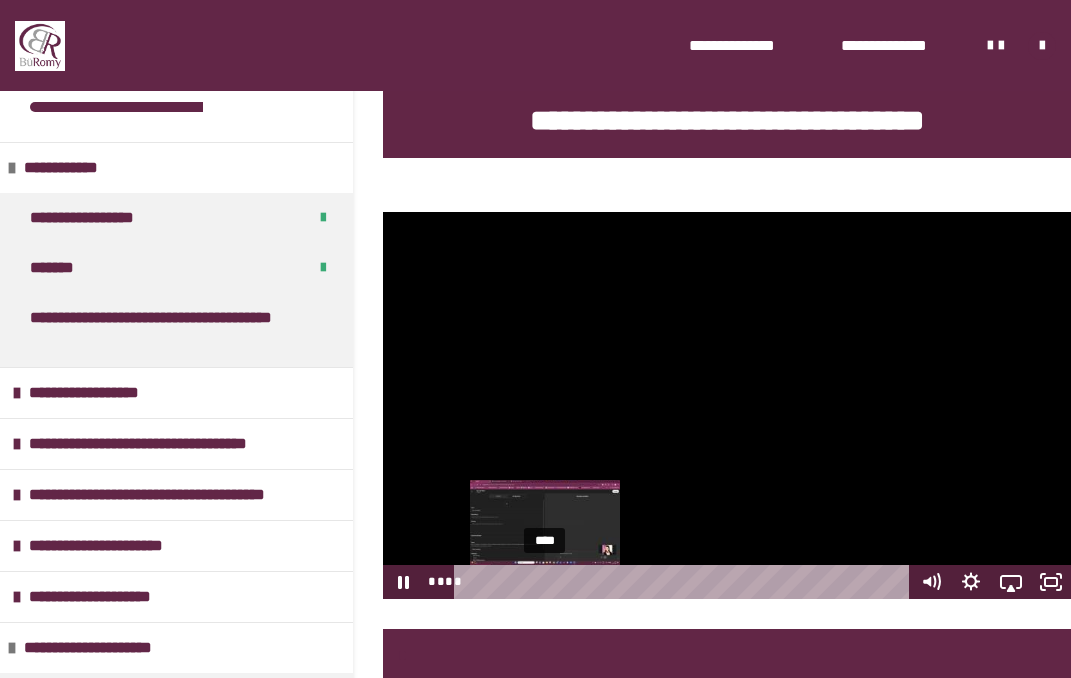 click on "****" at bounding box center (685, 582) 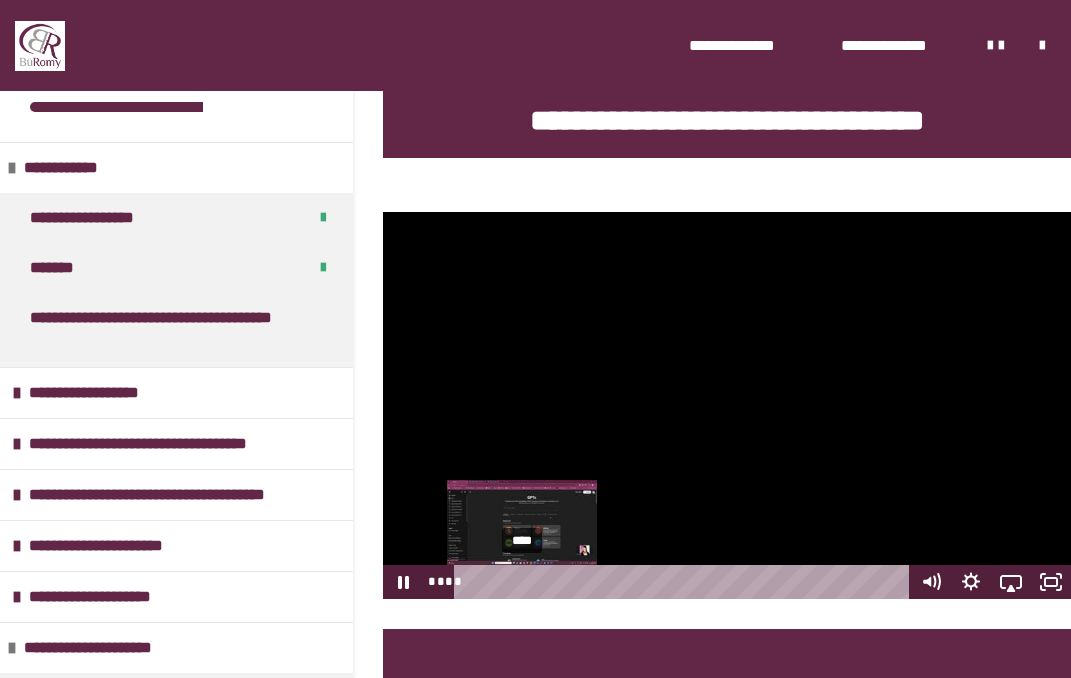 click on "****" at bounding box center (685, 582) 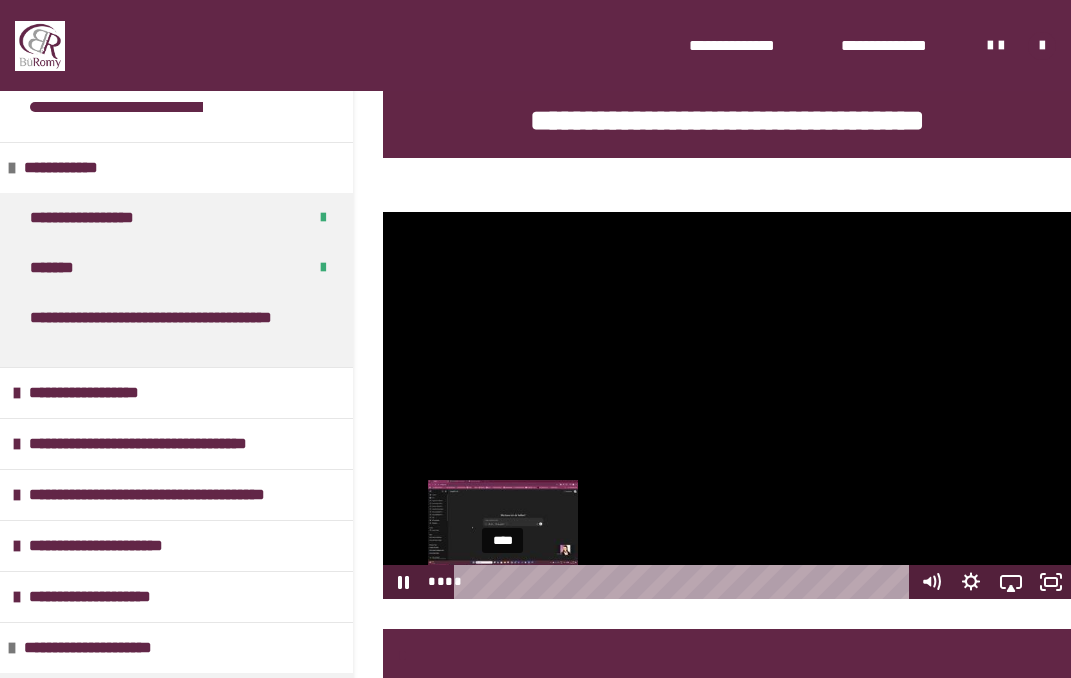 click on "****" at bounding box center [685, 582] 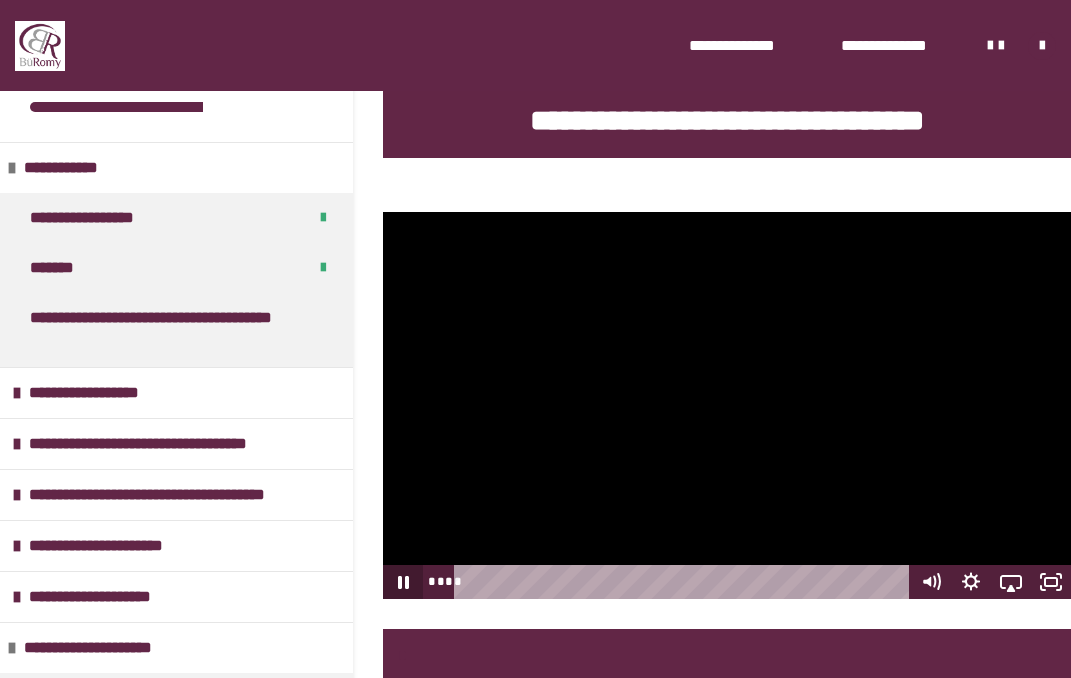 click 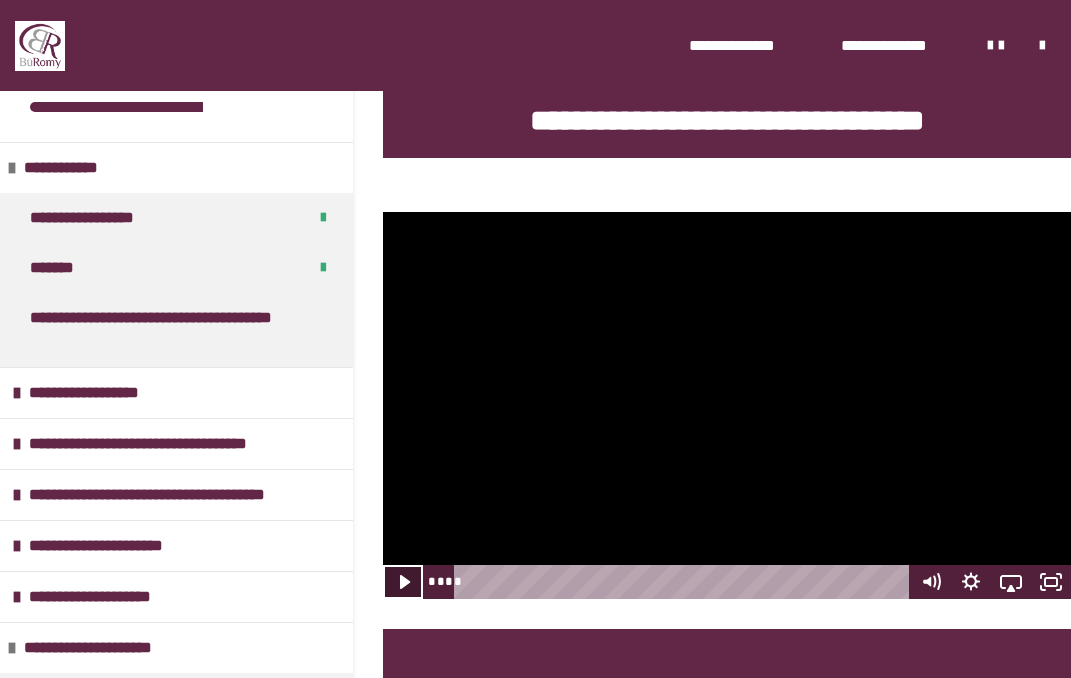 click 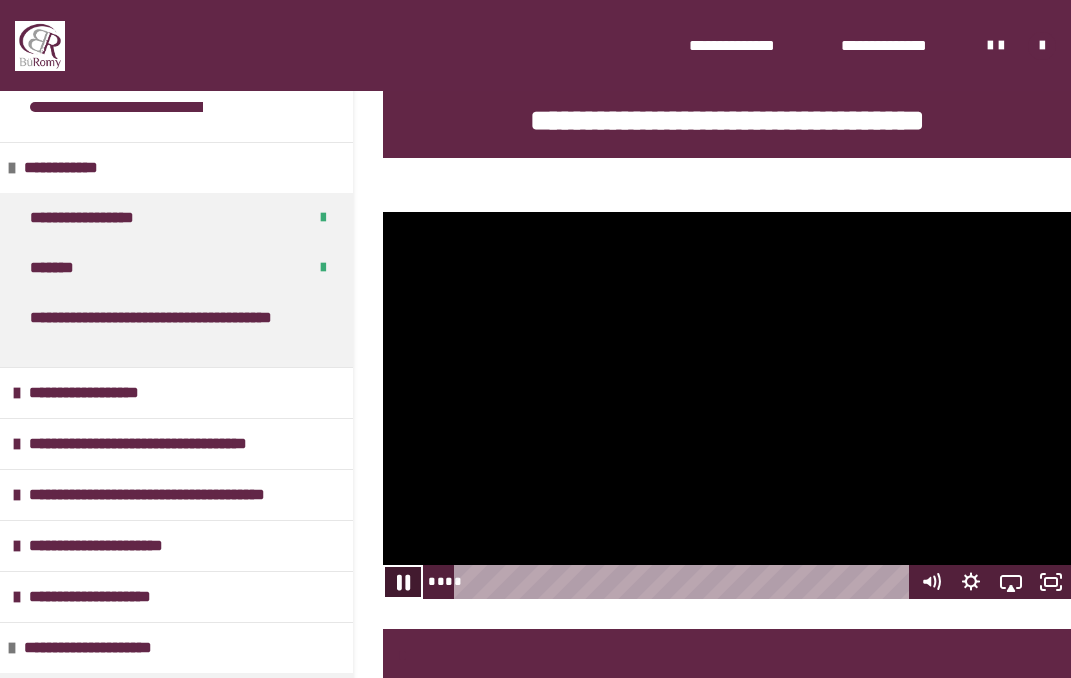 click 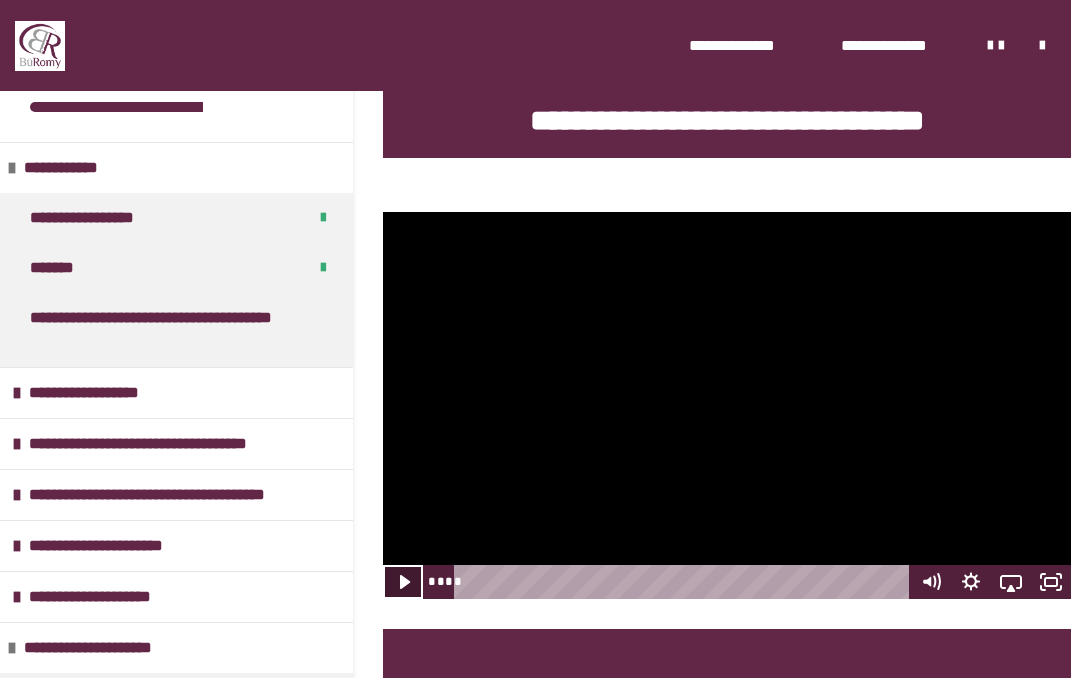 click 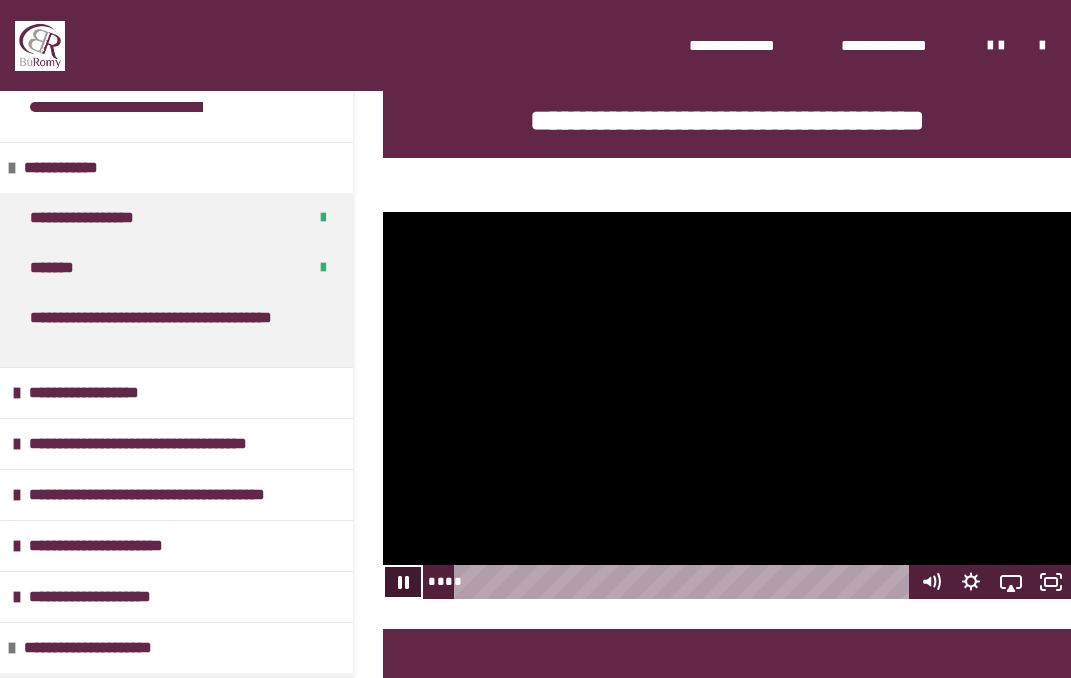 click 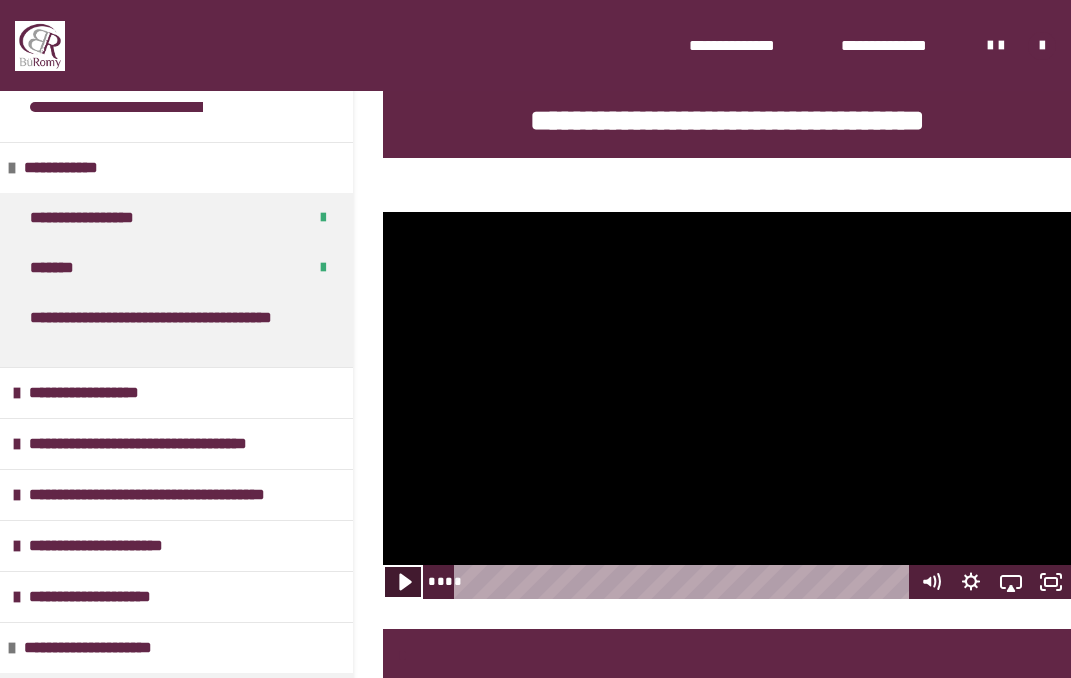 click 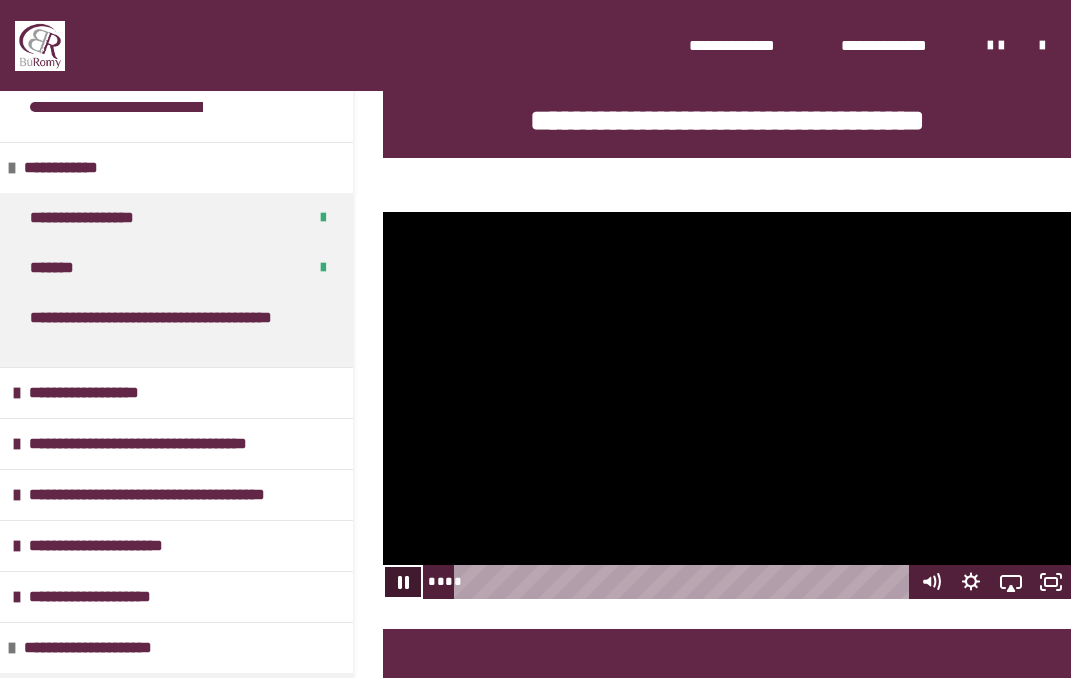 click 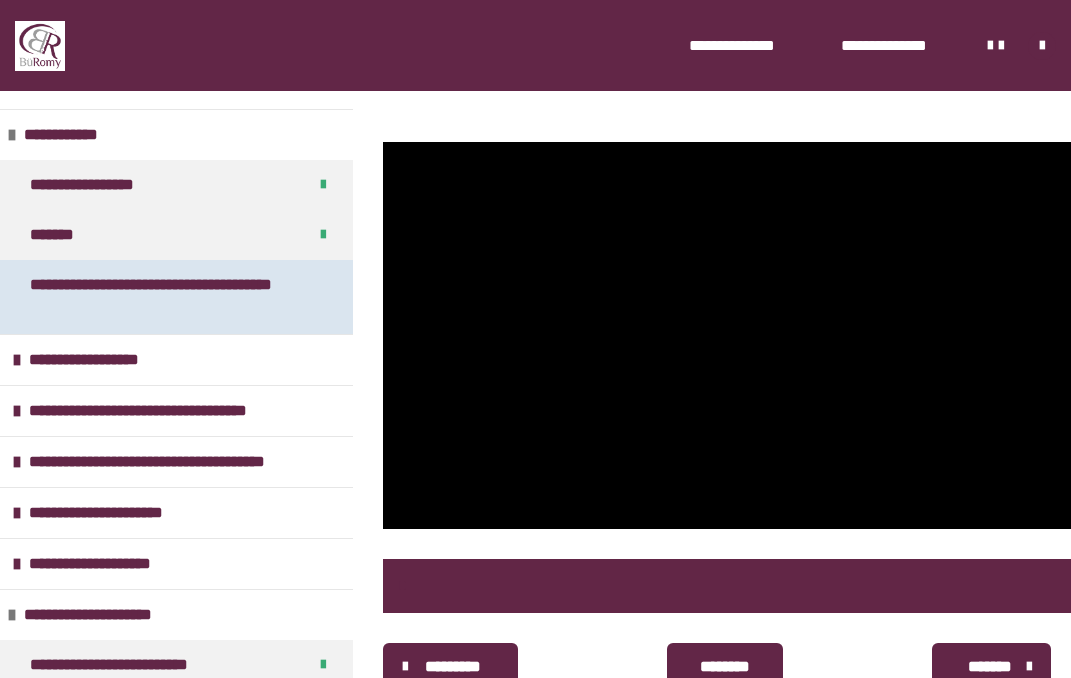 scroll, scrollTop: 444, scrollLeft: 0, axis: vertical 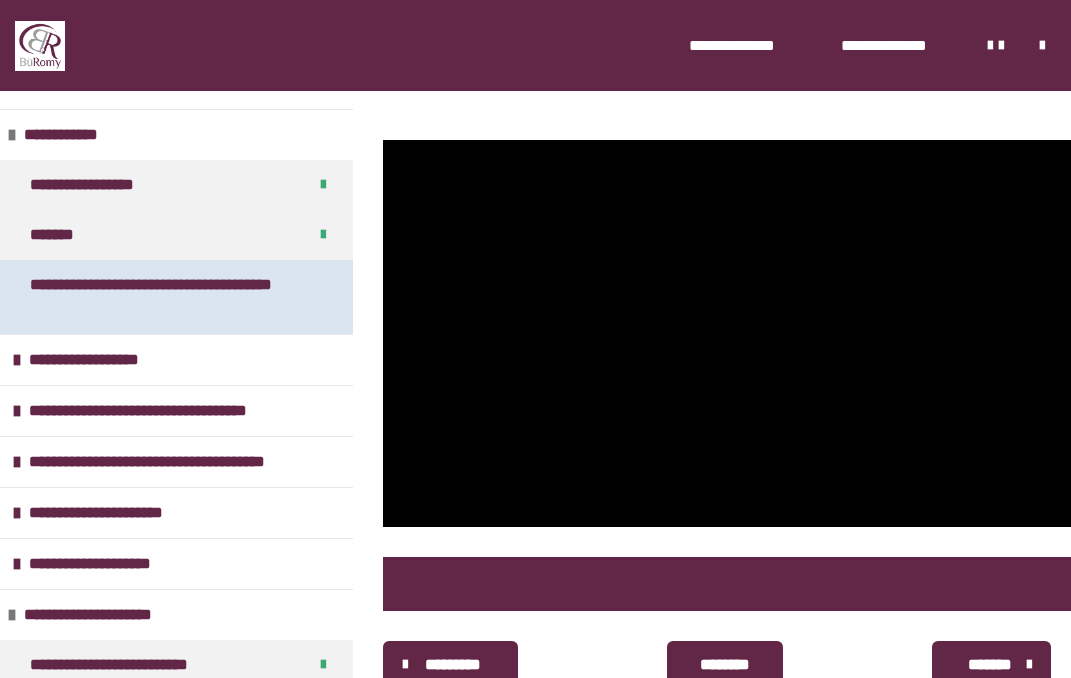click on "**********" at bounding box center [168, 297] 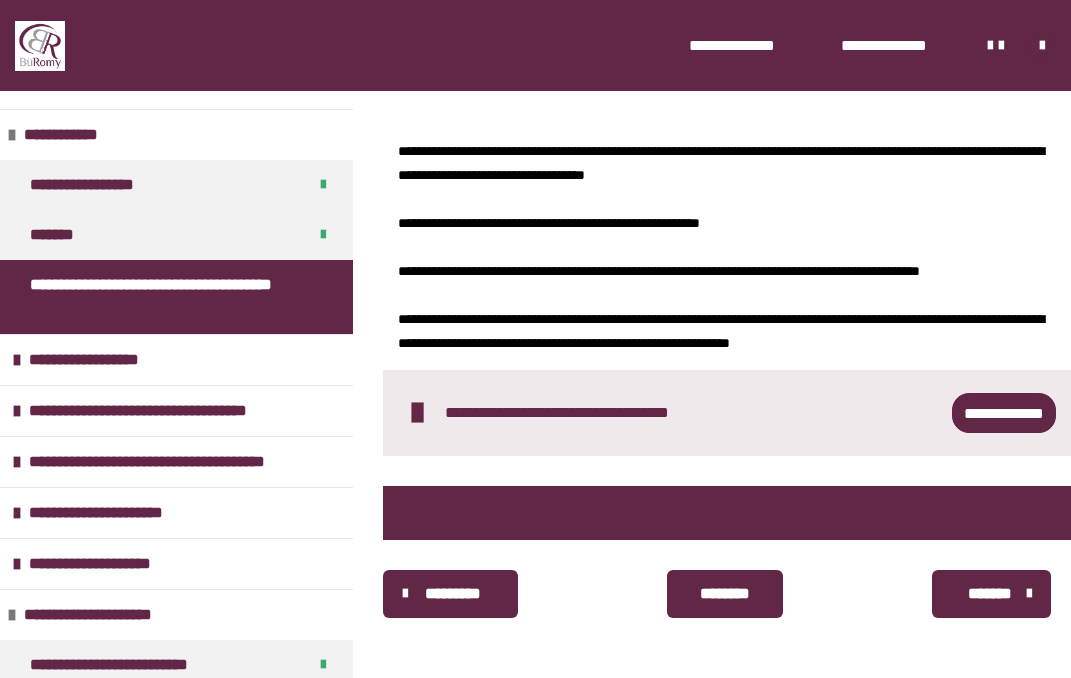 scroll, scrollTop: 878, scrollLeft: 0, axis: vertical 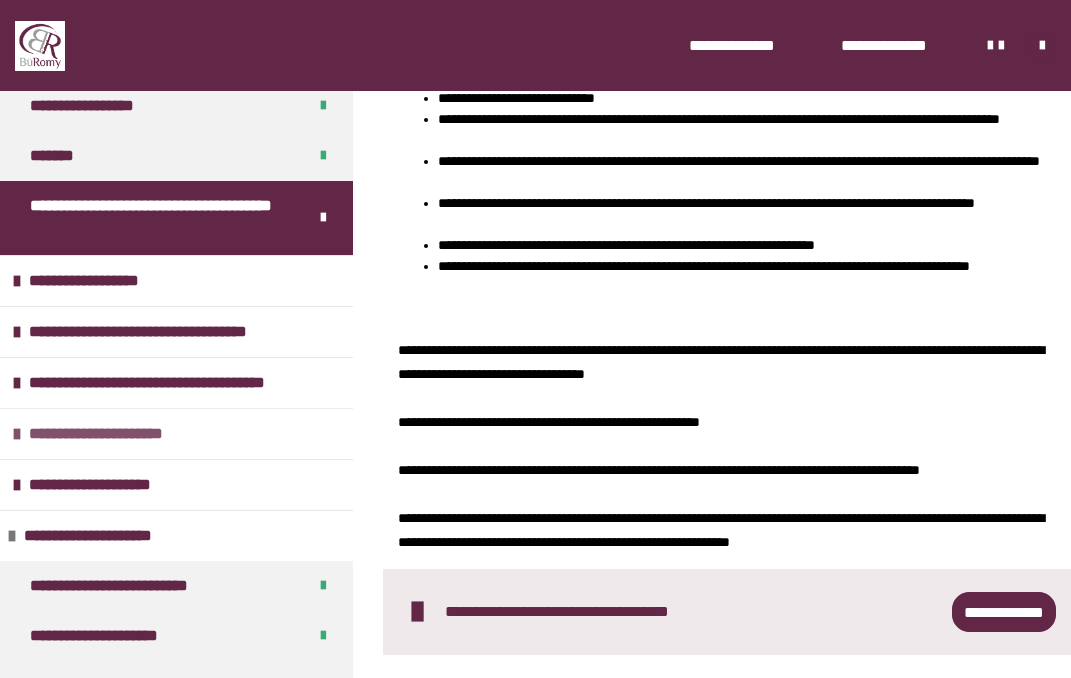 click at bounding box center (17, 434) 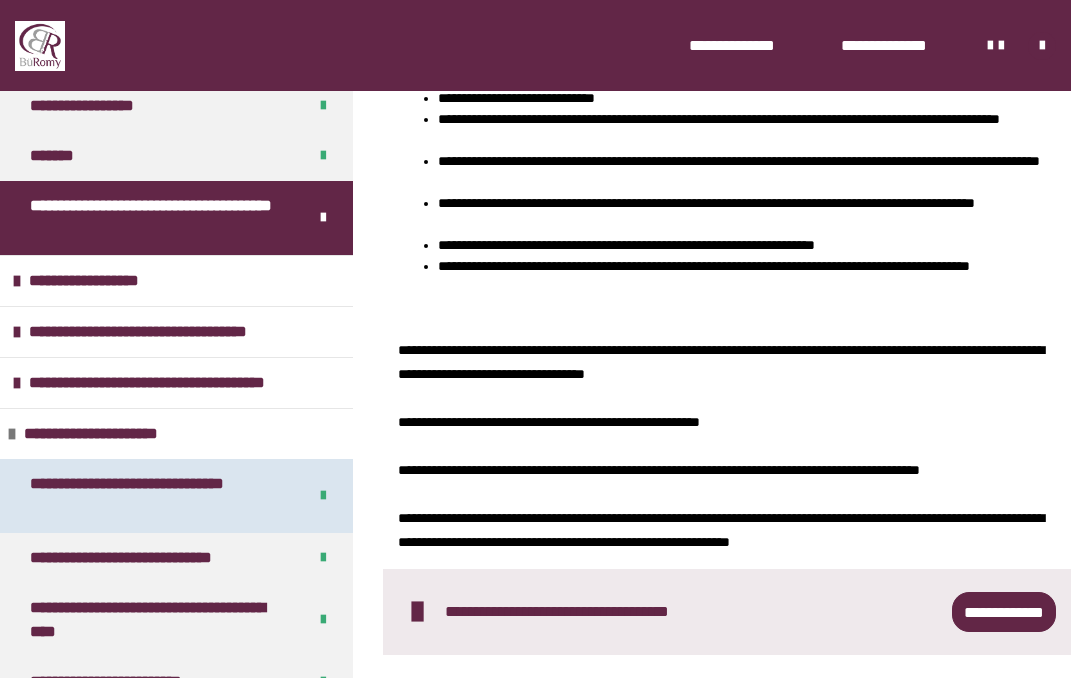 click on "**********" at bounding box center [160, 496] 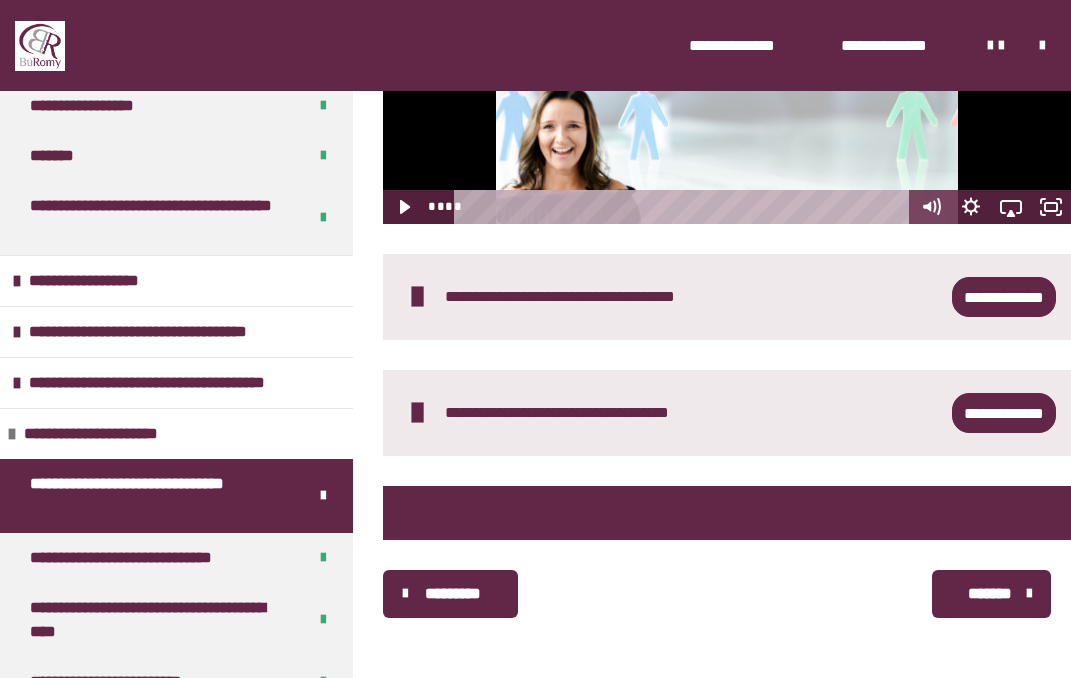 scroll, scrollTop: 753, scrollLeft: 0, axis: vertical 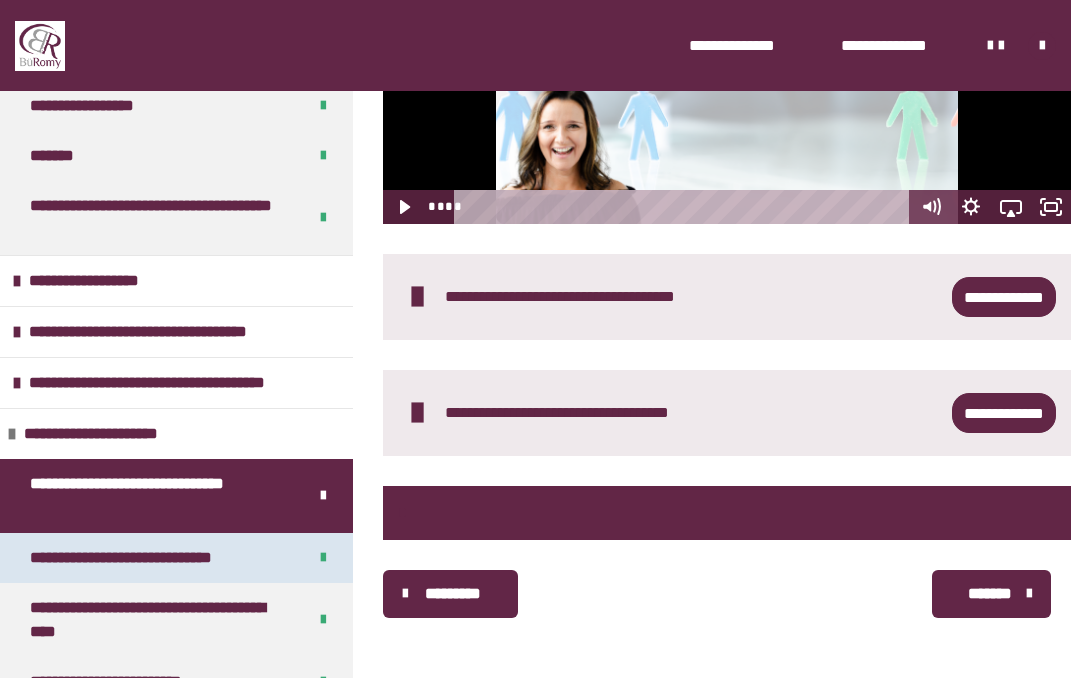 click on "**********" at bounding box center [159, 558] 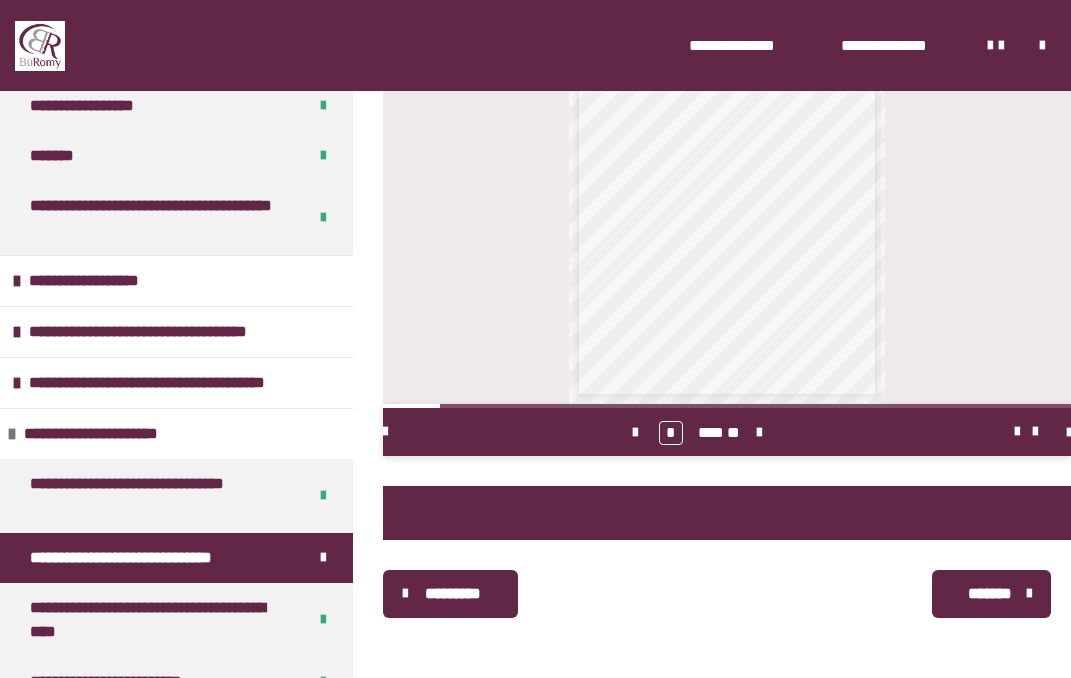 scroll, scrollTop: 1015, scrollLeft: 0, axis: vertical 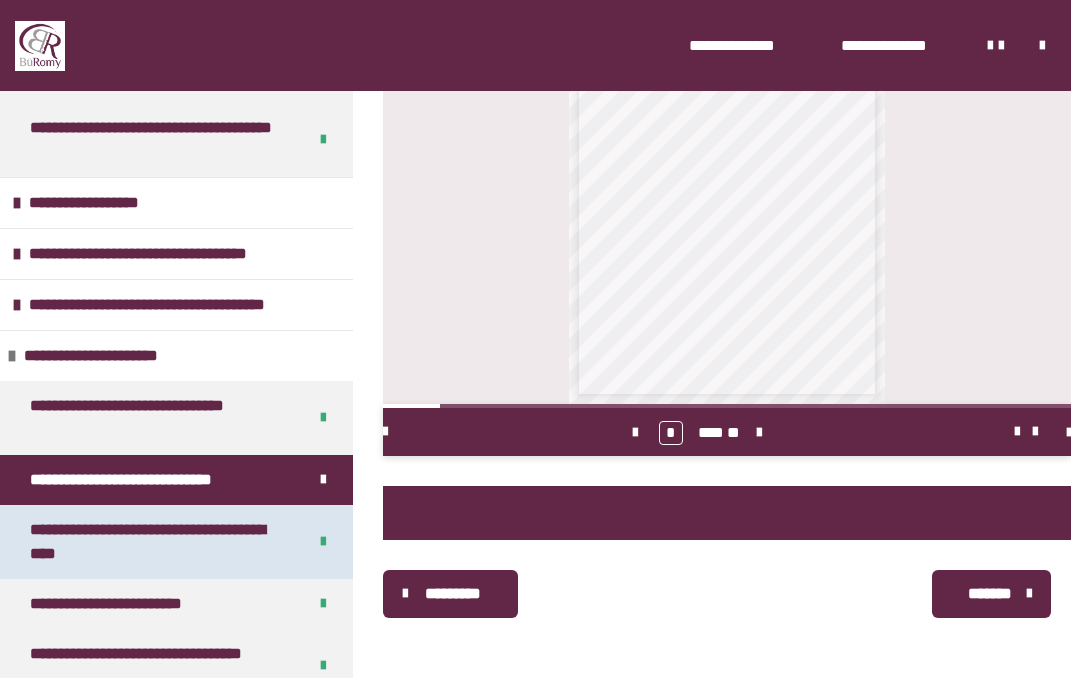 click on "**********" at bounding box center (160, 542) 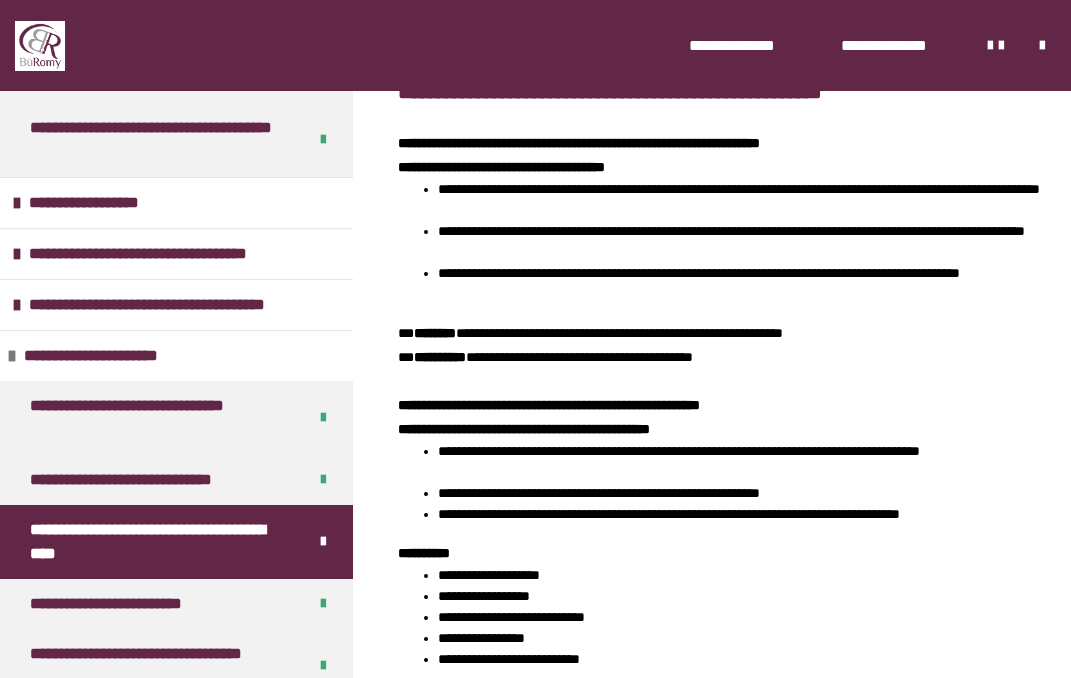scroll, scrollTop: 1284, scrollLeft: 0, axis: vertical 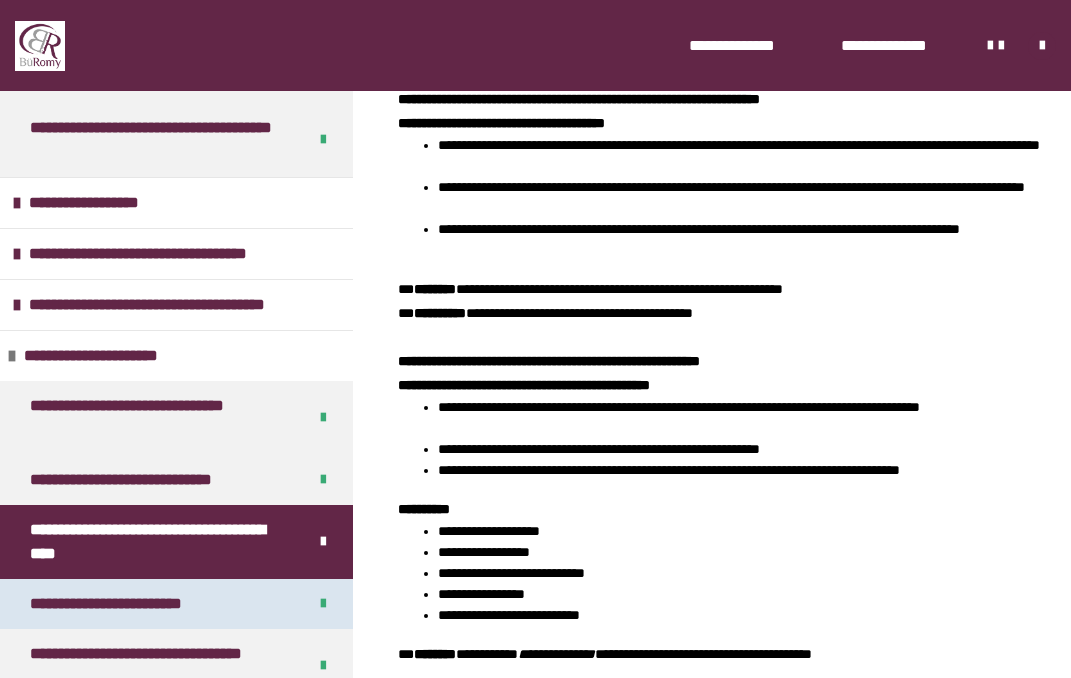 click on "**********" at bounding box center (176, 604) 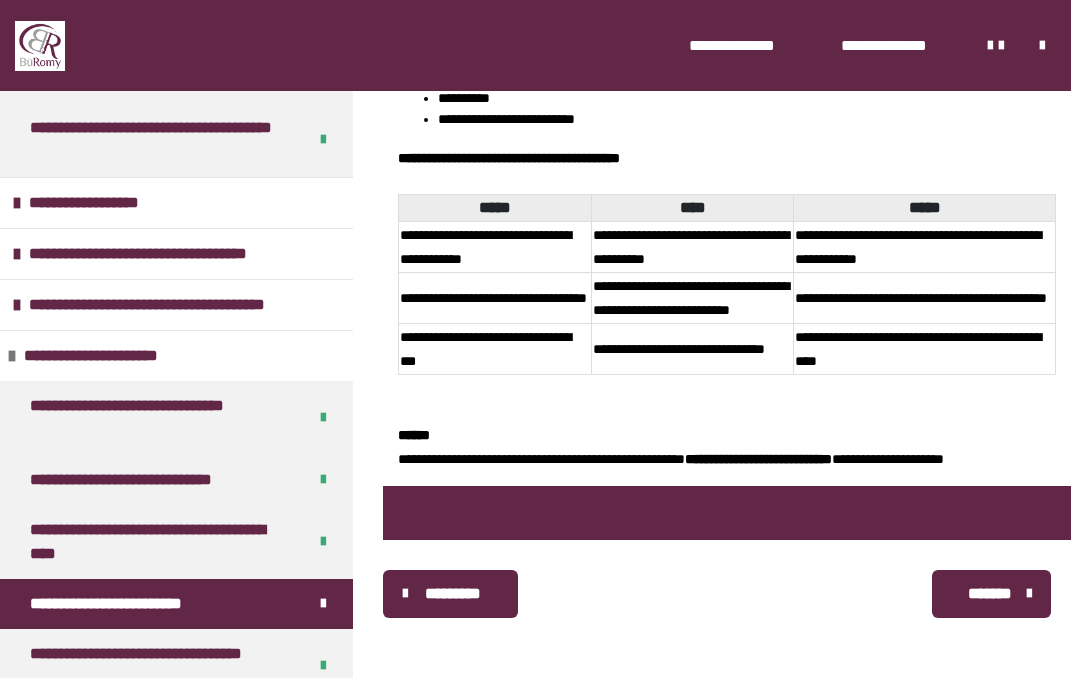 scroll, scrollTop: 930, scrollLeft: 0, axis: vertical 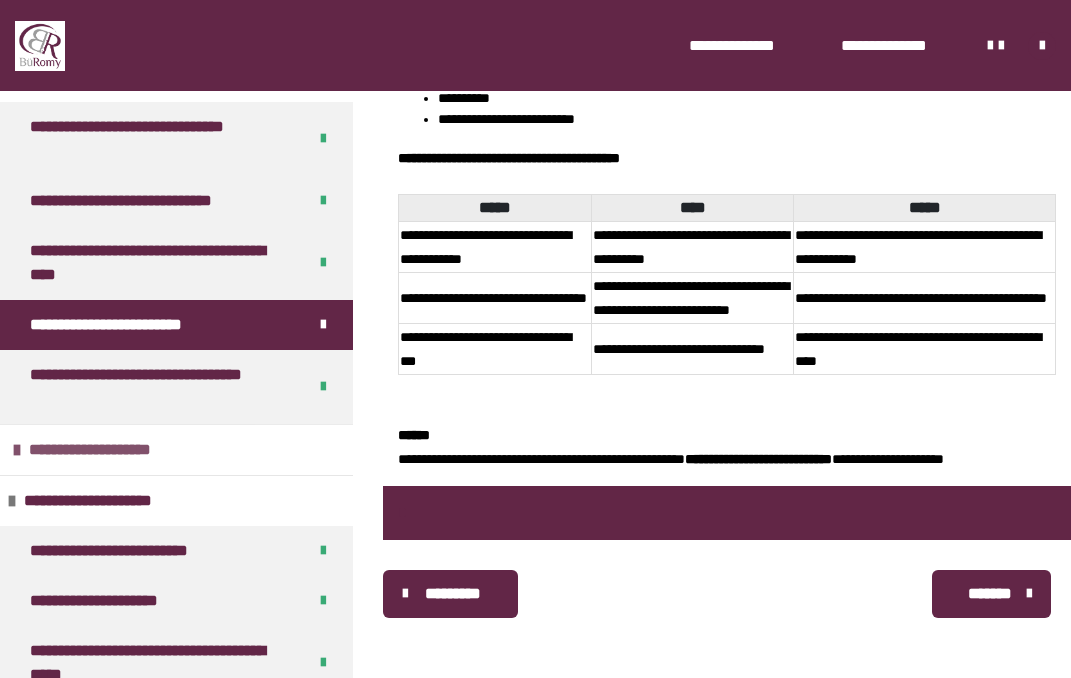 click at bounding box center (17, 450) 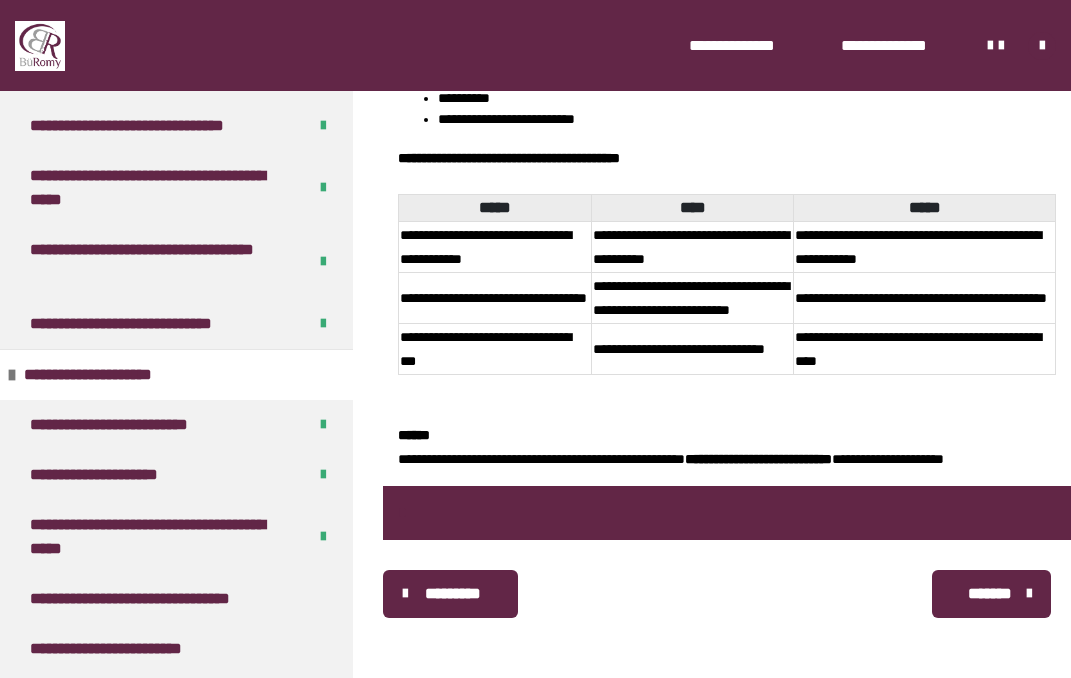 scroll, scrollTop: 901, scrollLeft: 0, axis: vertical 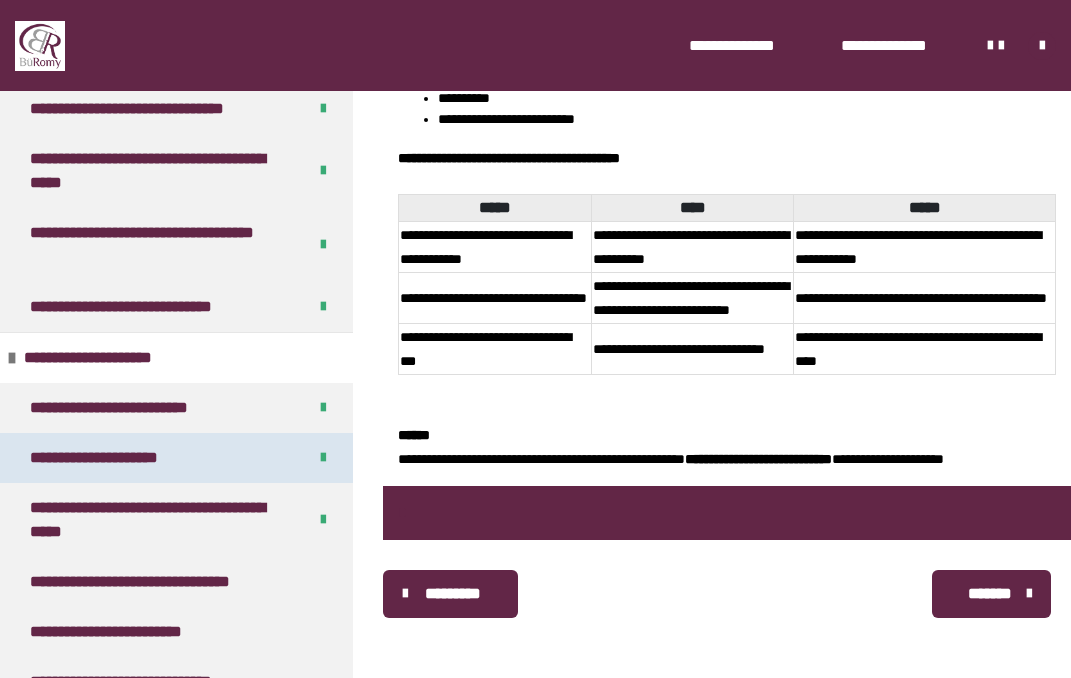 click on "**********" at bounding box center (110, 458) 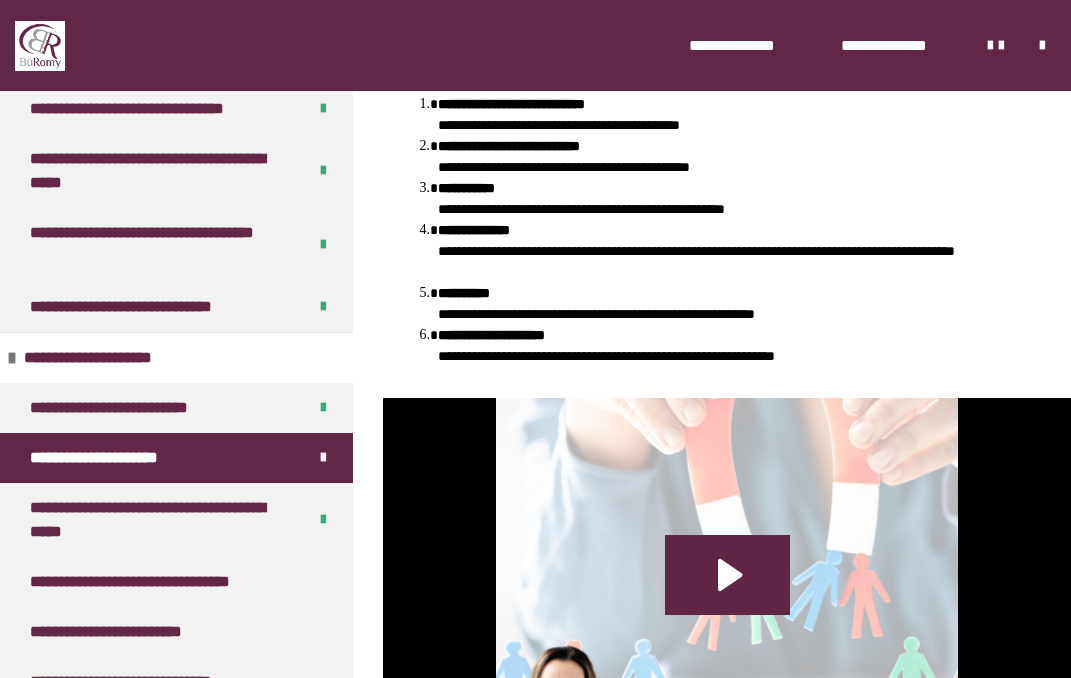scroll, scrollTop: 965, scrollLeft: 0, axis: vertical 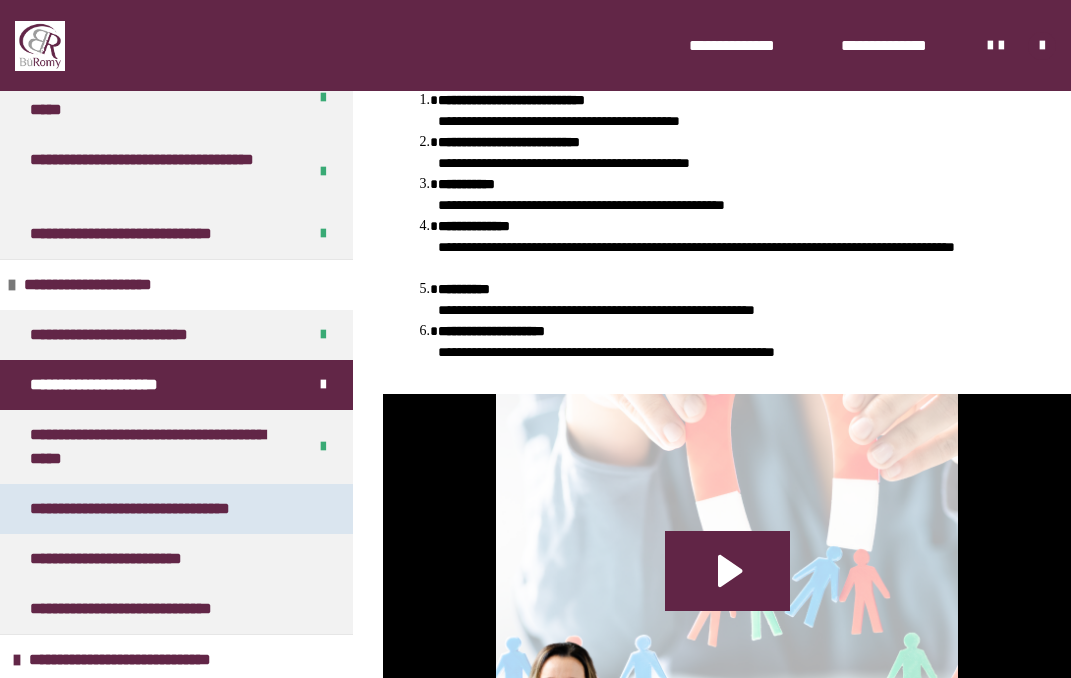 click on "**********" at bounding box center [159, 509] 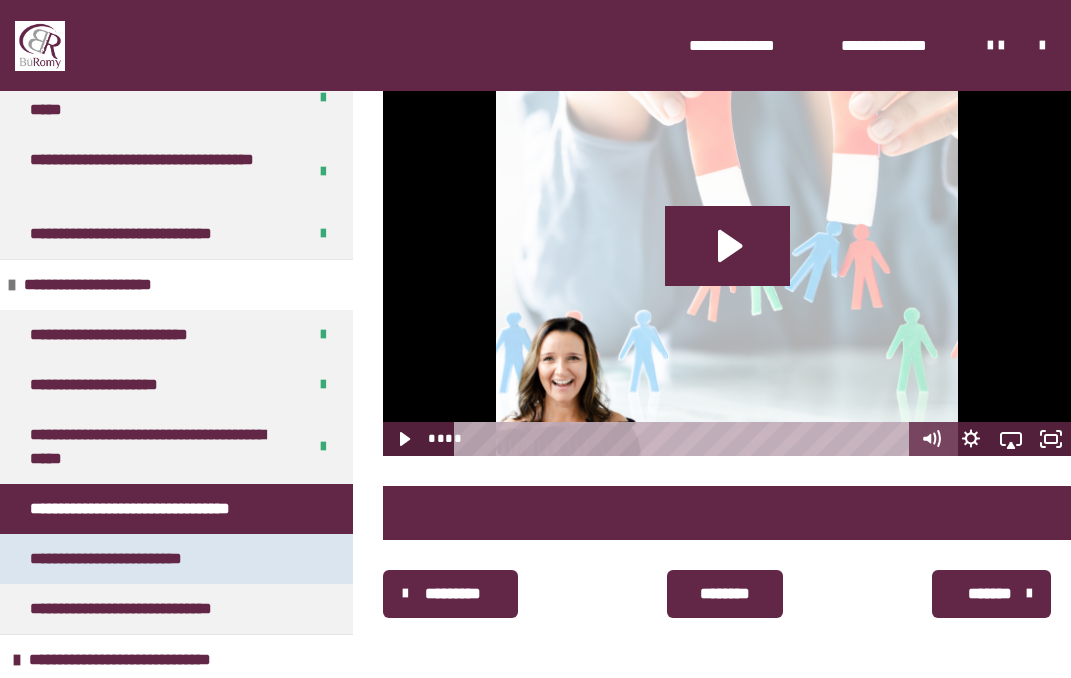 click on "**********" at bounding box center [128, 559] 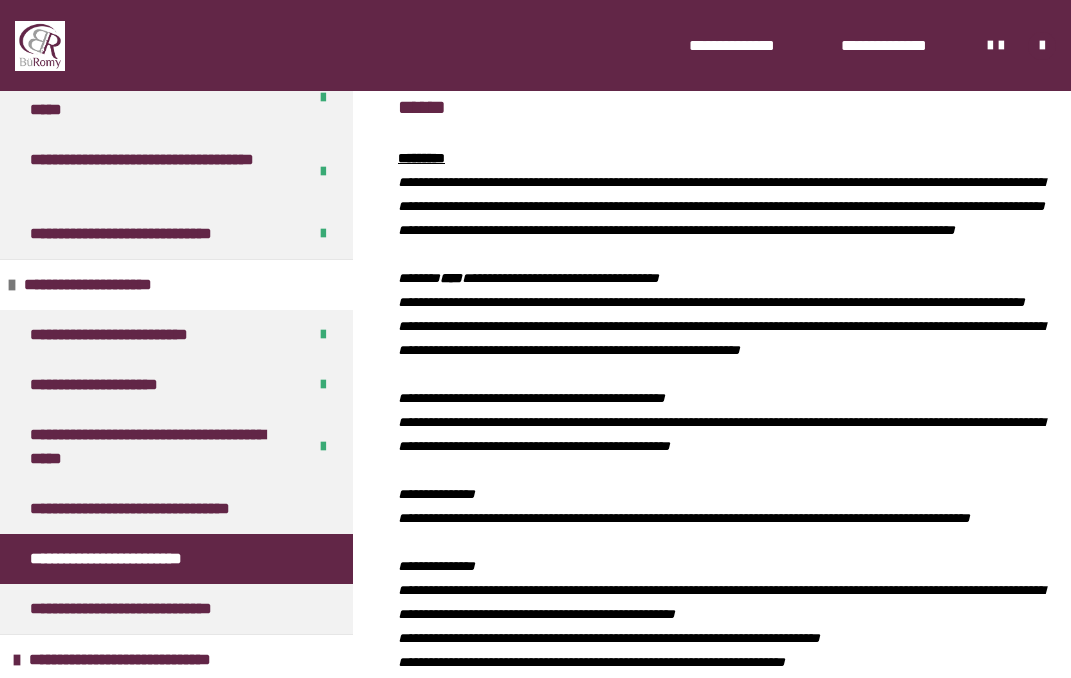 scroll, scrollTop: 1400, scrollLeft: 0, axis: vertical 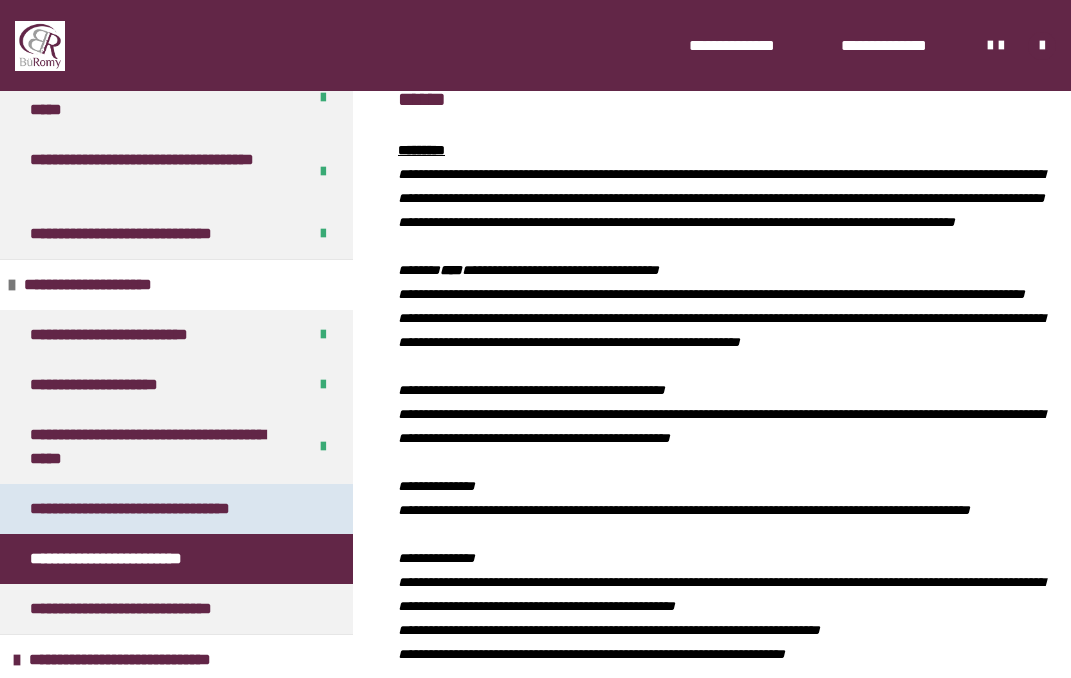 click on "**********" at bounding box center [159, 509] 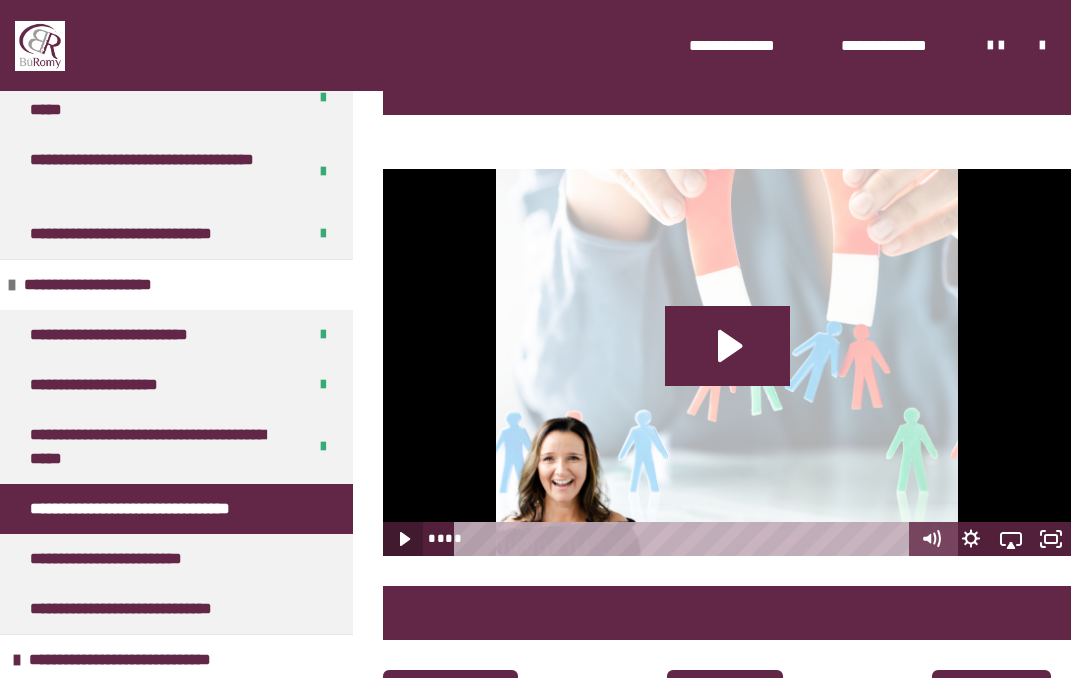 click 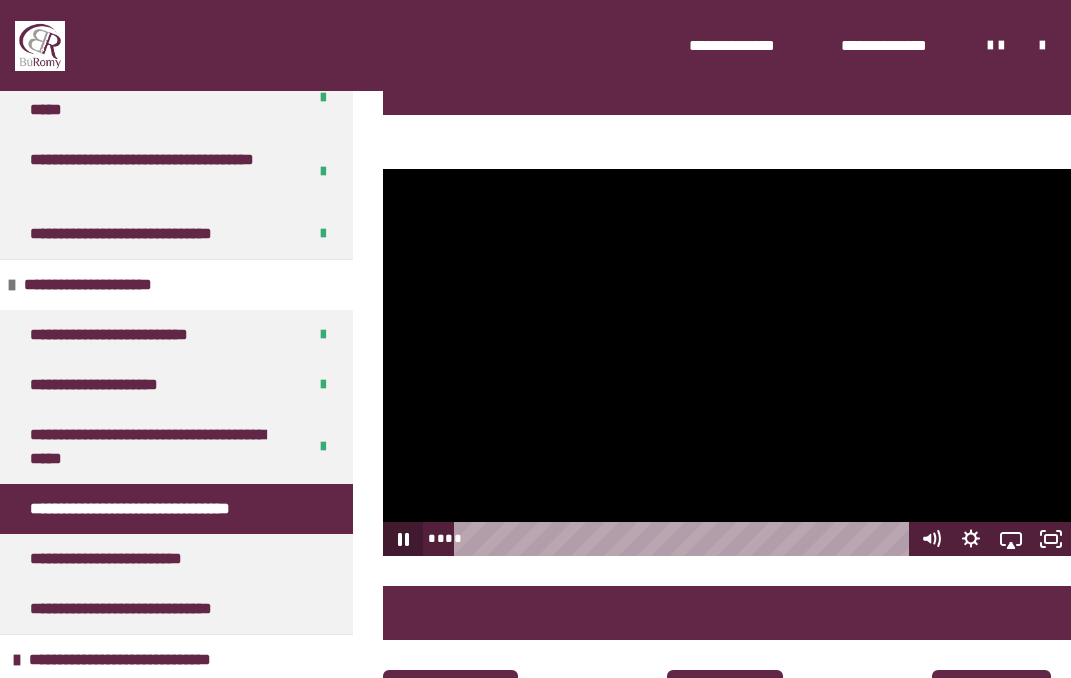 click 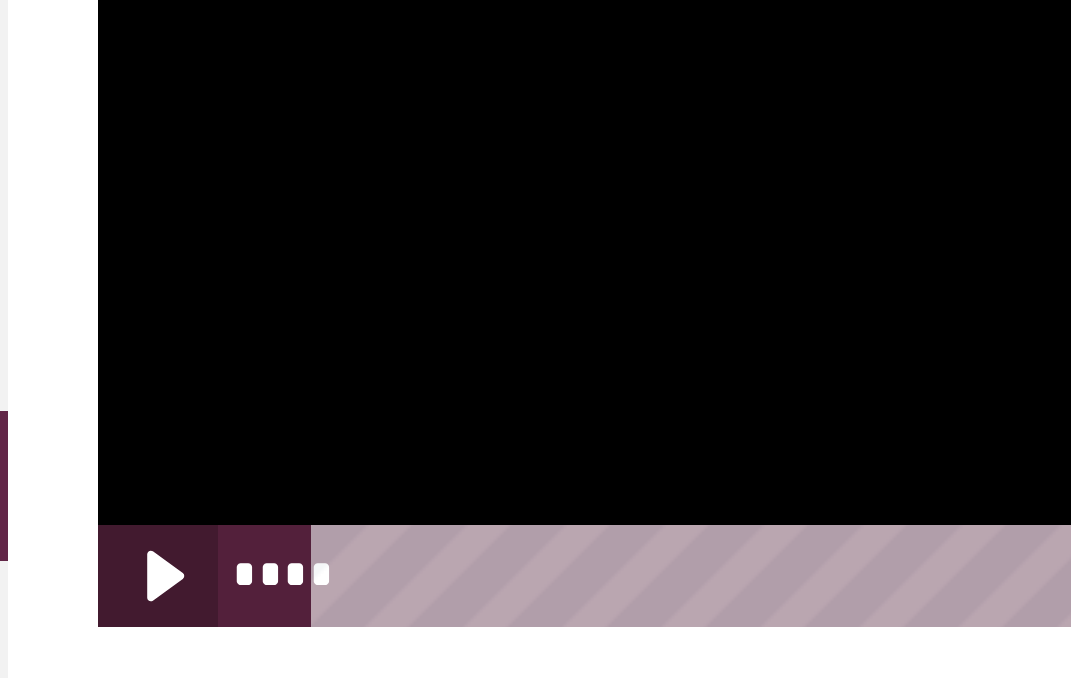 click 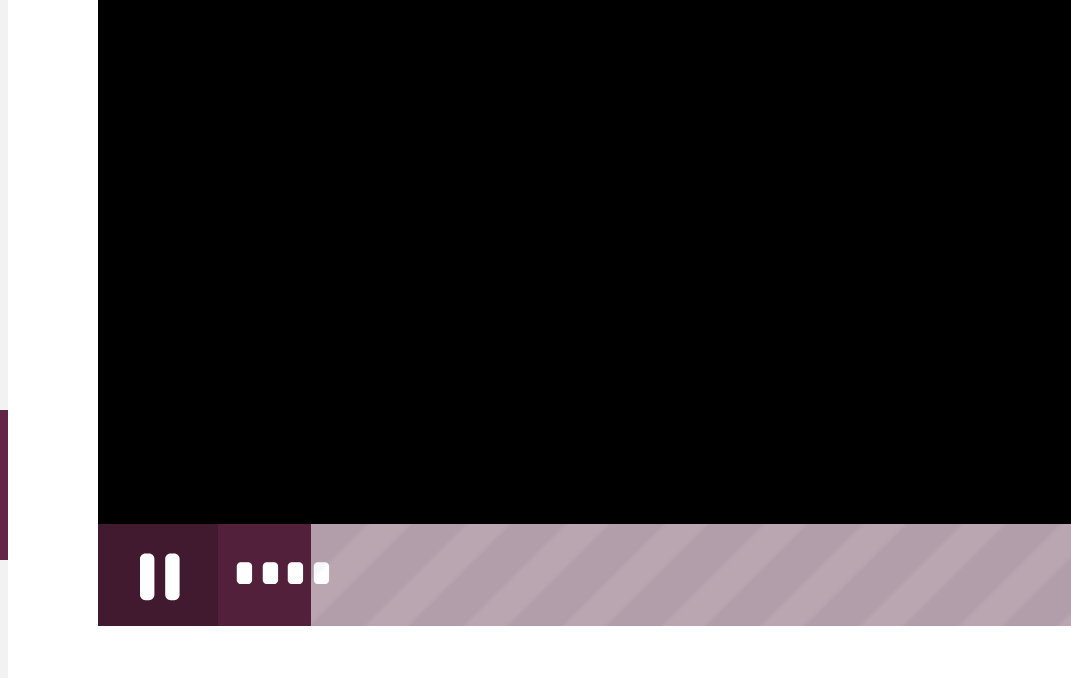 click 